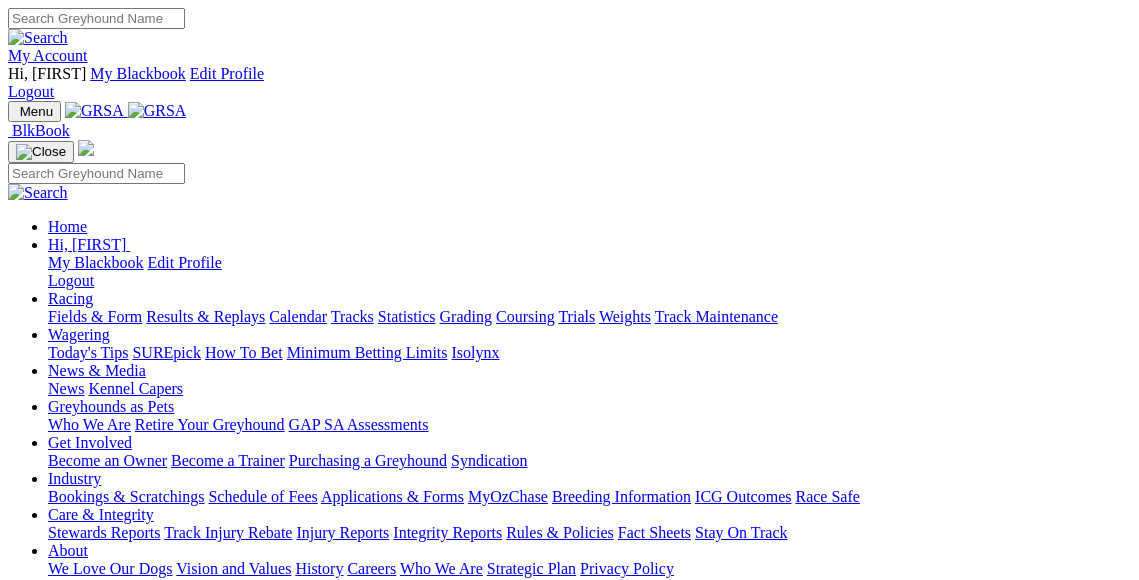 scroll, scrollTop: 0, scrollLeft: 0, axis: both 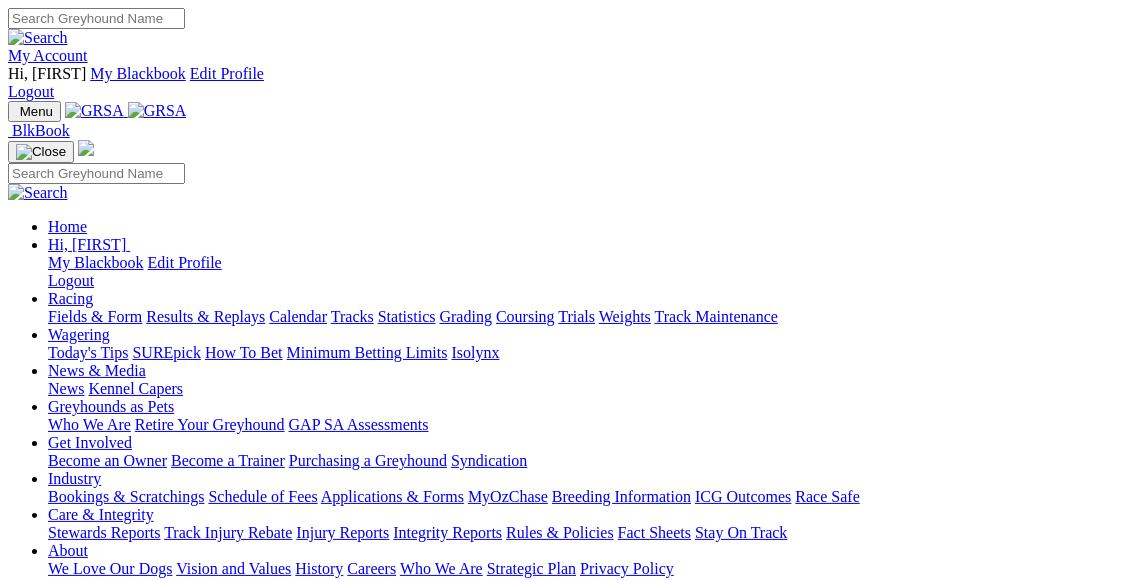 click on "Racing" at bounding box center [70, 298] 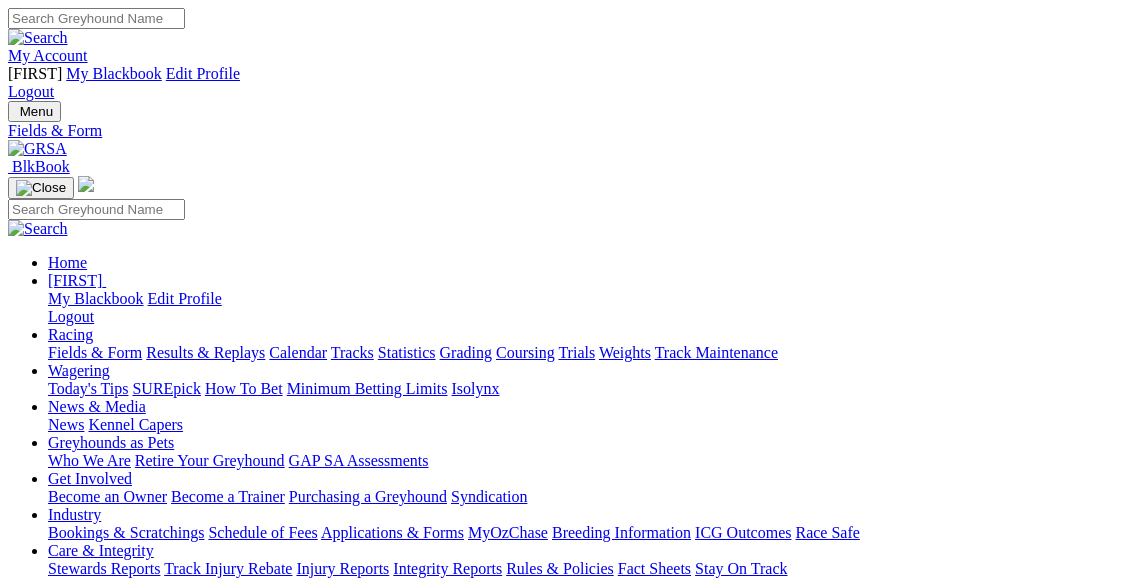 scroll, scrollTop: 0, scrollLeft: 0, axis: both 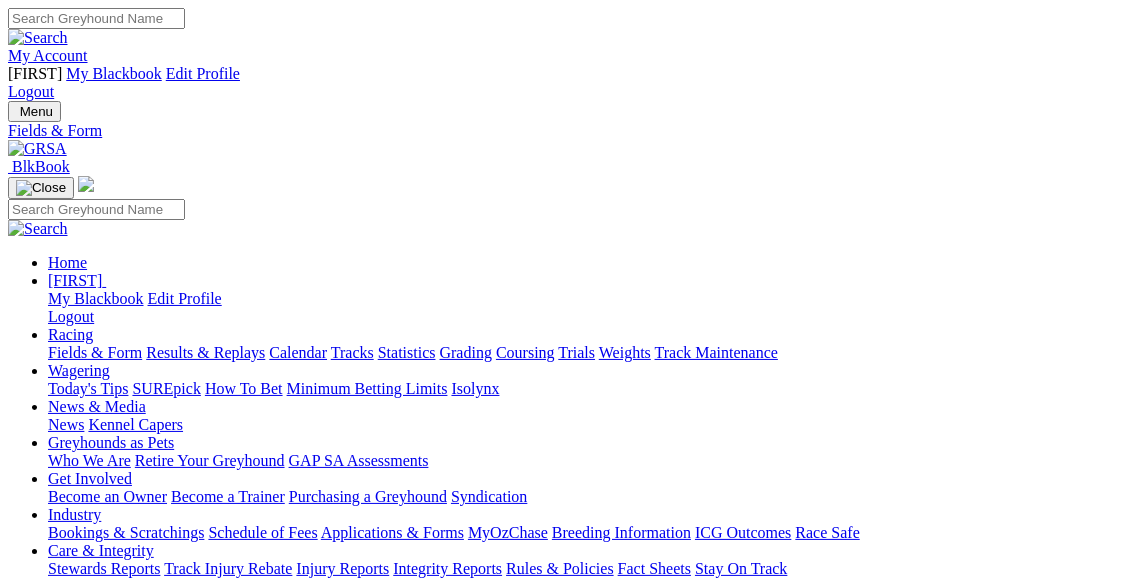 click on "F" at bounding box center [39, 844] 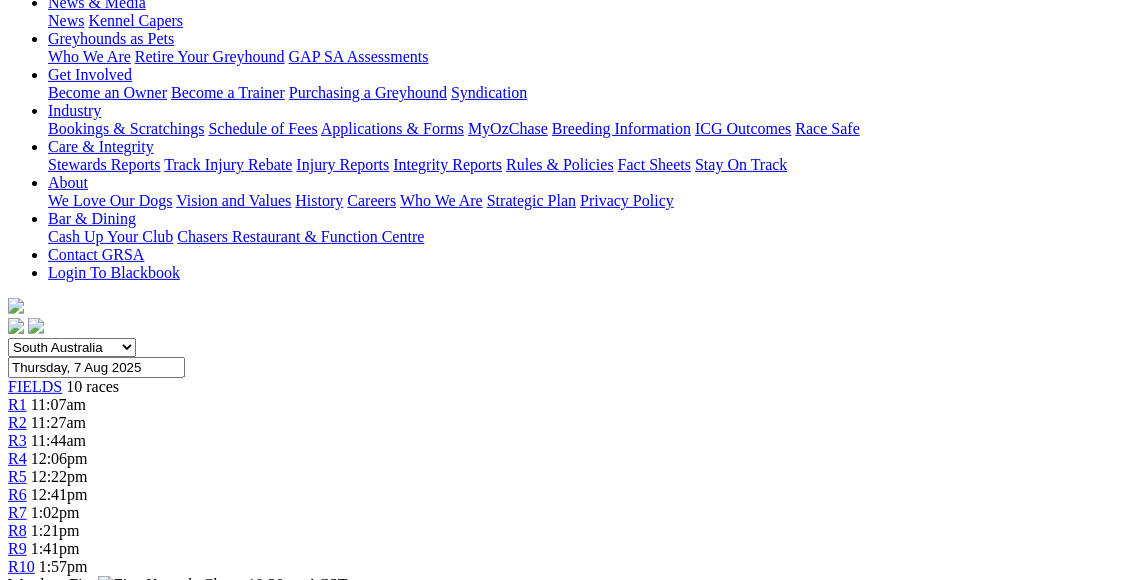 scroll, scrollTop: 448, scrollLeft: 0, axis: vertical 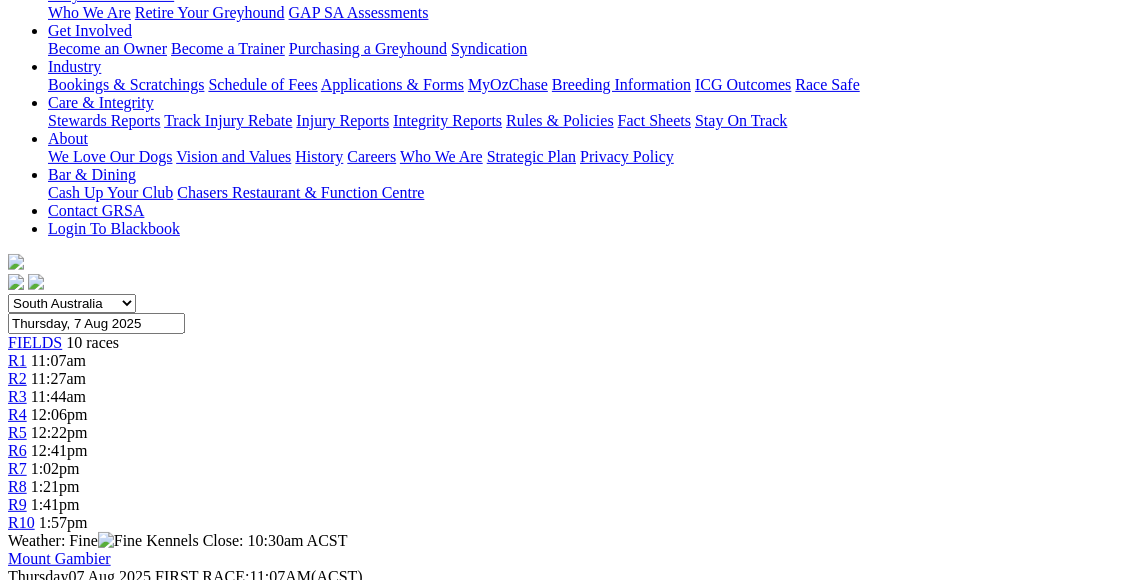 click on "Gnome To Burn" at bounding box center (101, 1268) 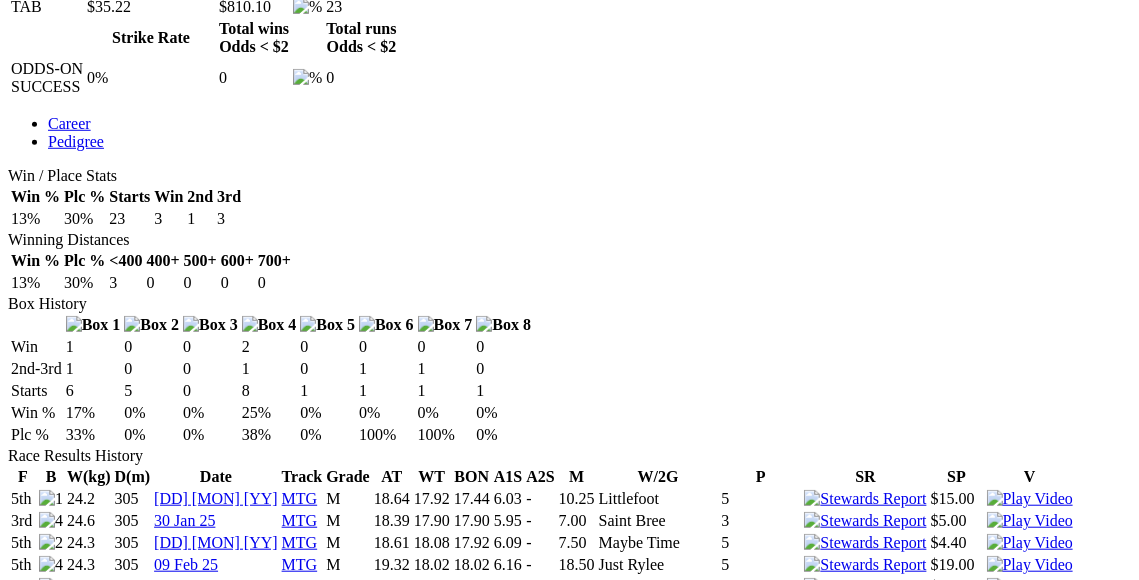 scroll, scrollTop: 1111, scrollLeft: 0, axis: vertical 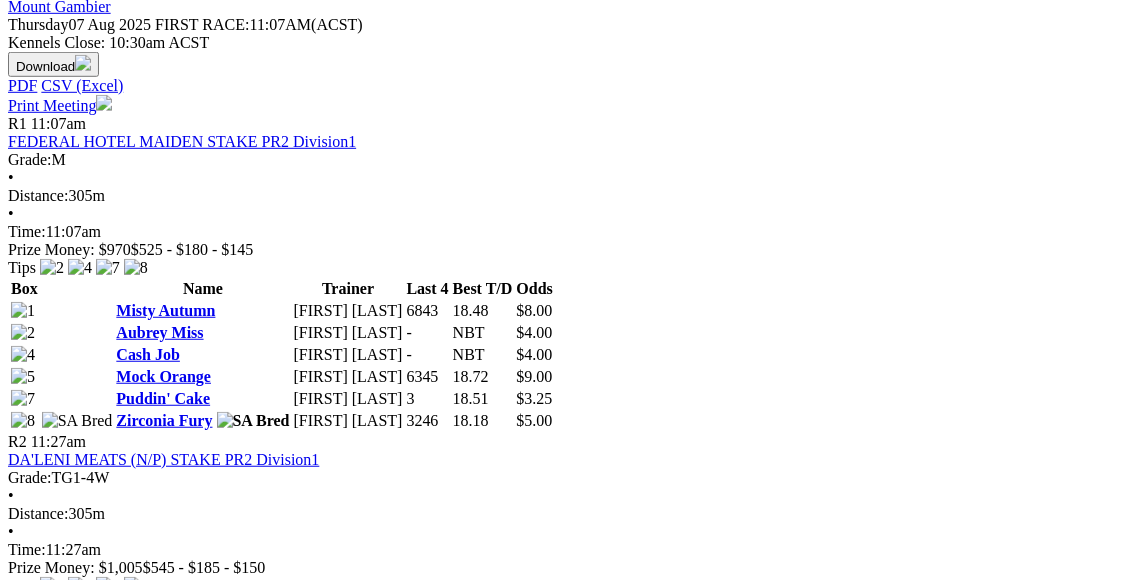 click on "Cadillac Magic" at bounding box center [168, 946] 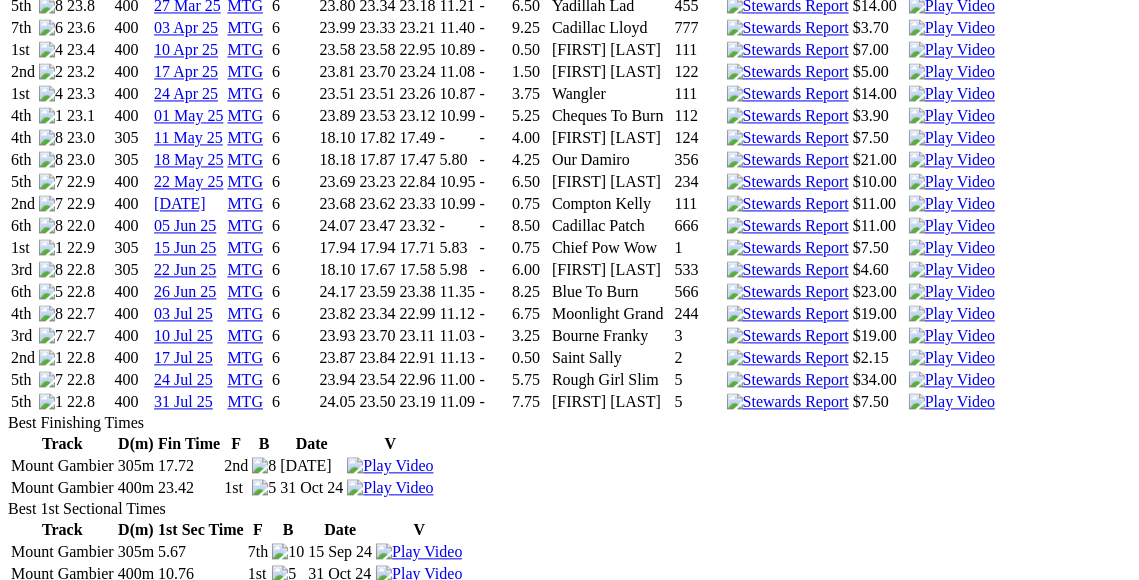 scroll, scrollTop: 2987, scrollLeft: 0, axis: vertical 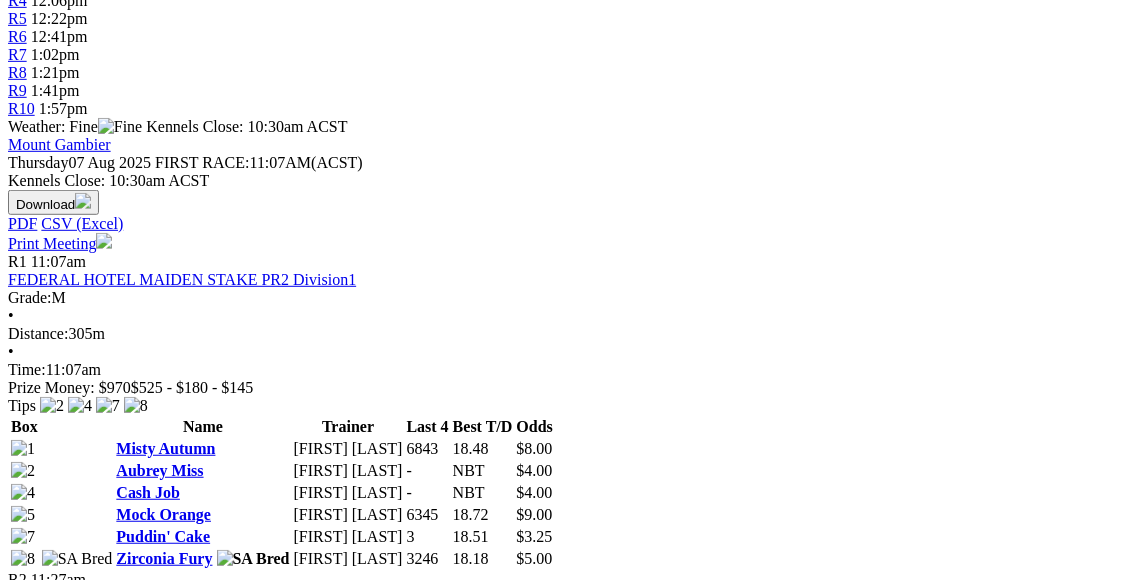 click on "Jaja Ding Dong" at bounding box center (169, 1106) 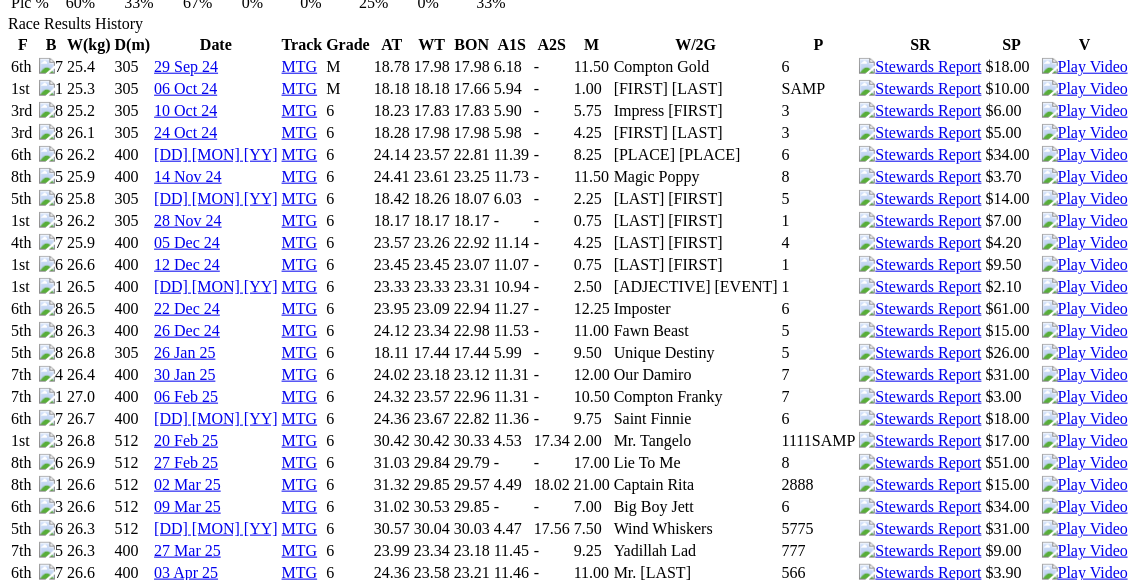 scroll, scrollTop: 1540, scrollLeft: 0, axis: vertical 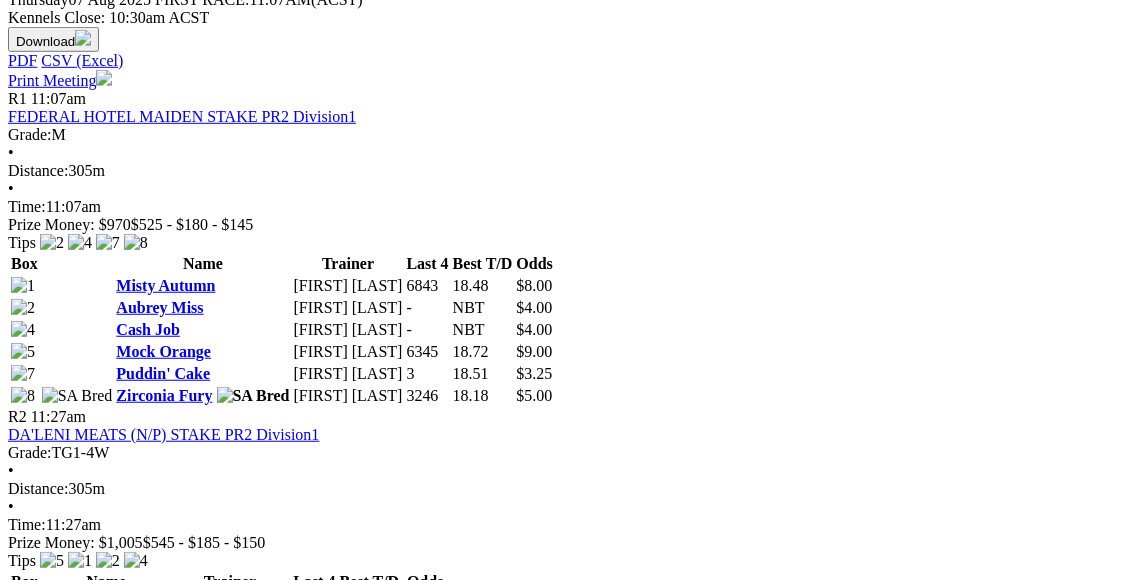 click on "Saint Sally" at bounding box center [152, 965] 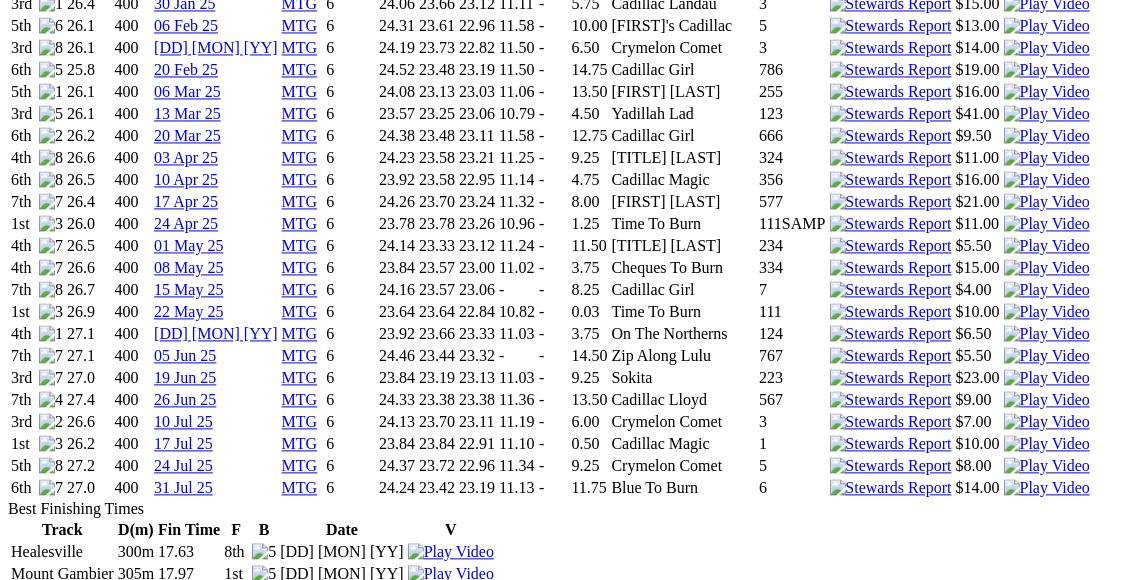 scroll, scrollTop: 2973, scrollLeft: 0, axis: vertical 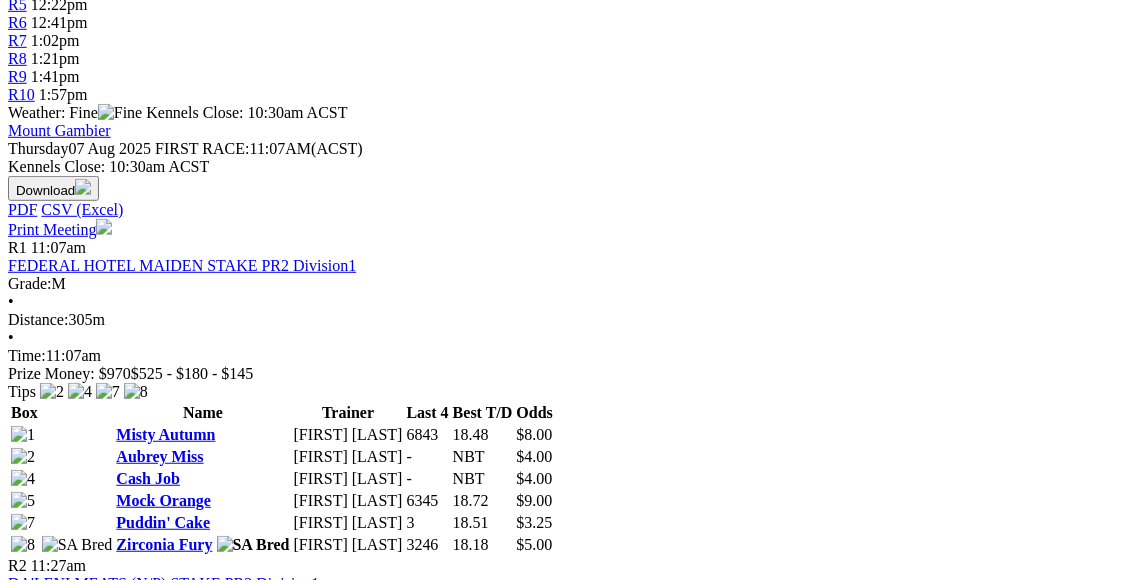 click on "Mocambora Mia" at bounding box center [173, 1136] 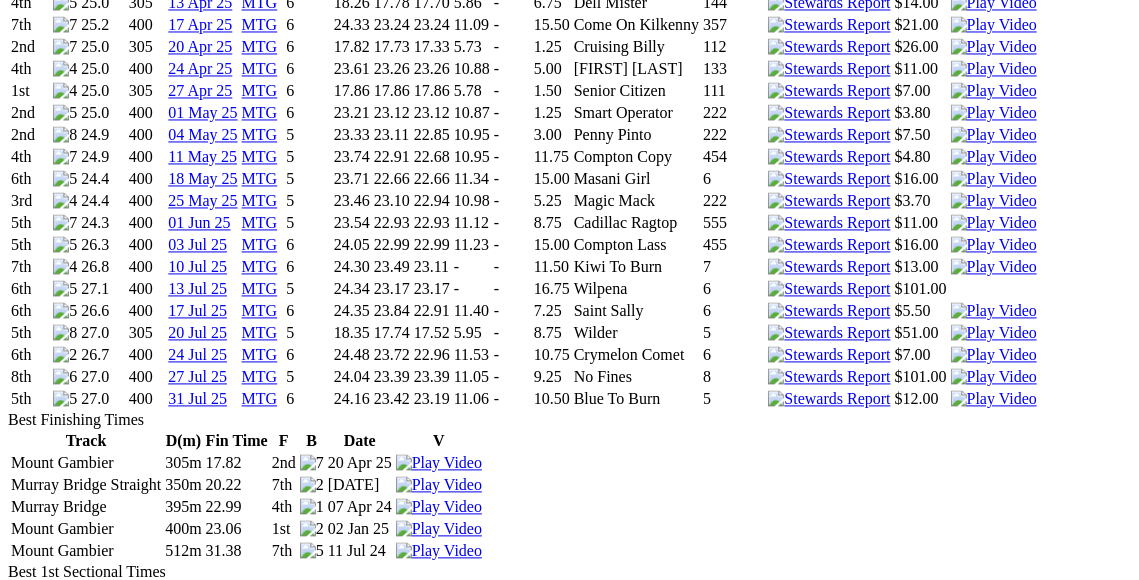 scroll, scrollTop: 2881, scrollLeft: 0, axis: vertical 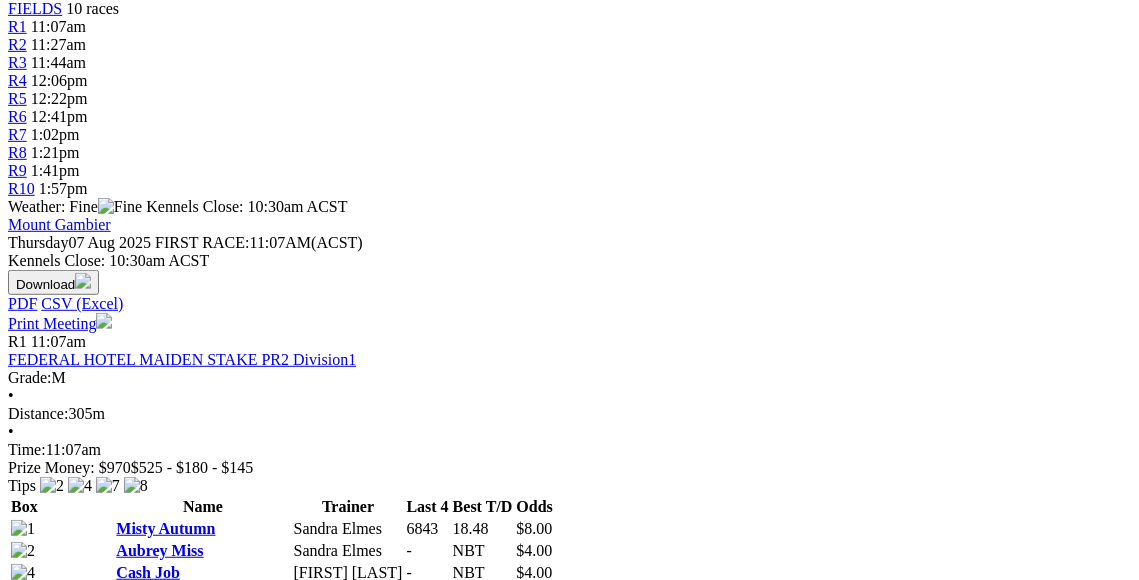 click on "Princess To Burn" at bounding box center (174, 1252) 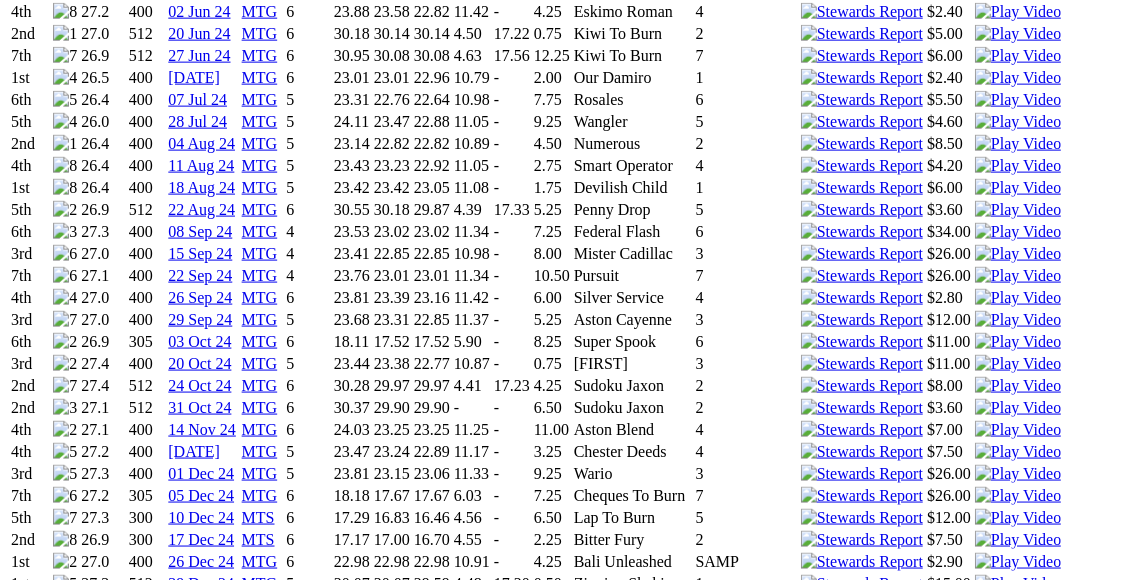 scroll, scrollTop: 1985, scrollLeft: 0, axis: vertical 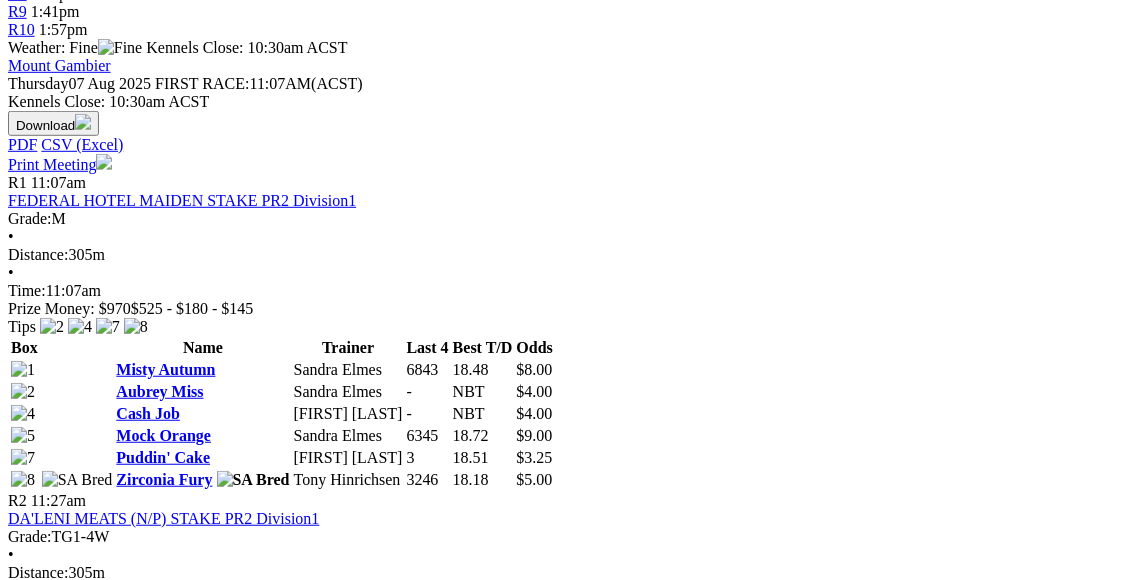 click on "Time To Burn" at bounding box center (94, 1301) 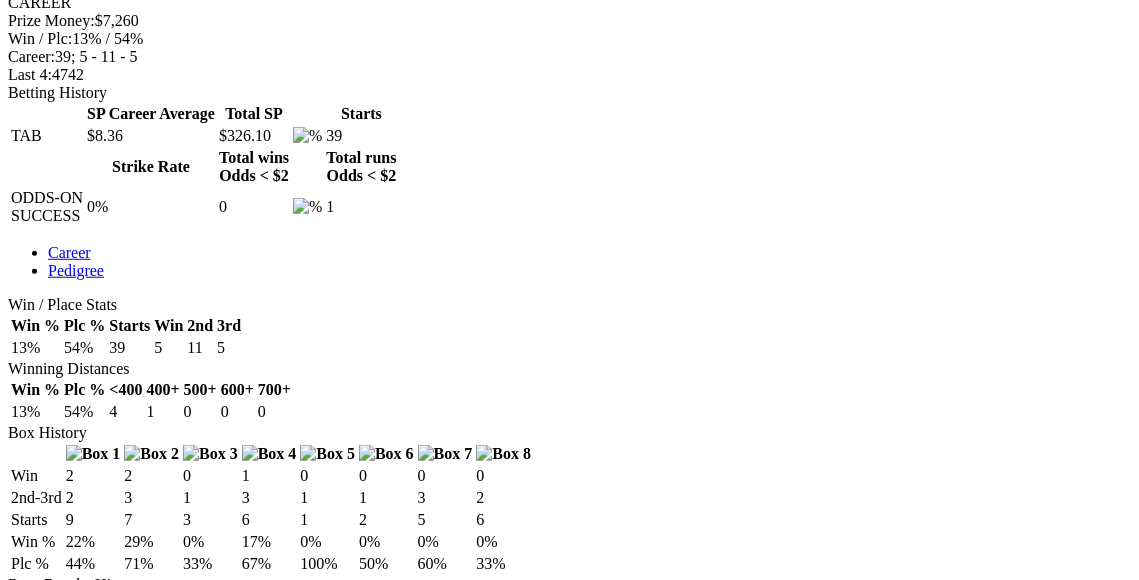 scroll, scrollTop: 978, scrollLeft: 0, axis: vertical 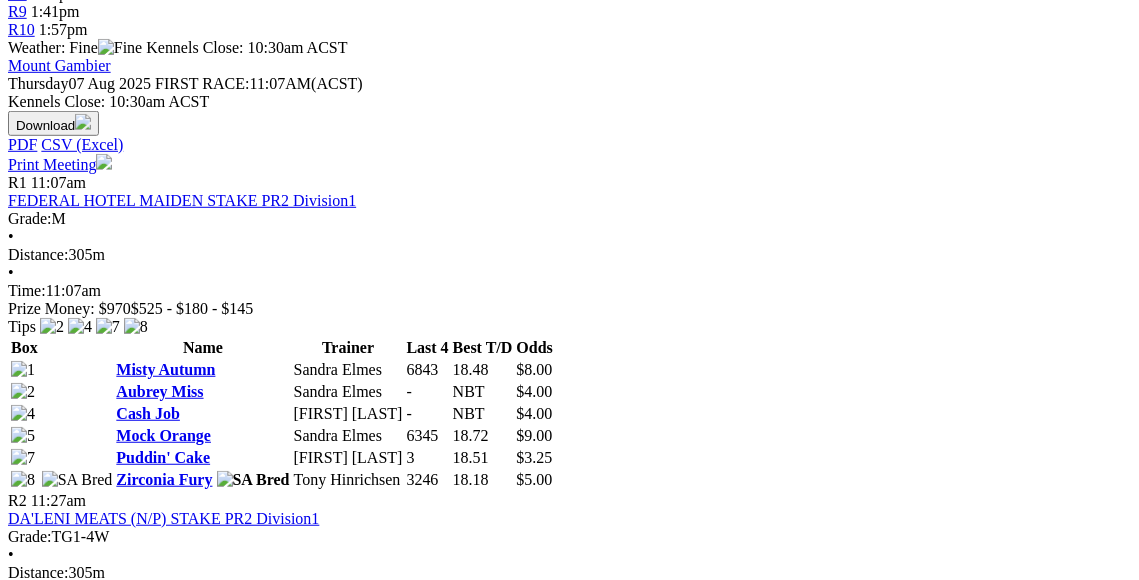 click on "Crymelon Comet" at bounding box center [105, 1323] 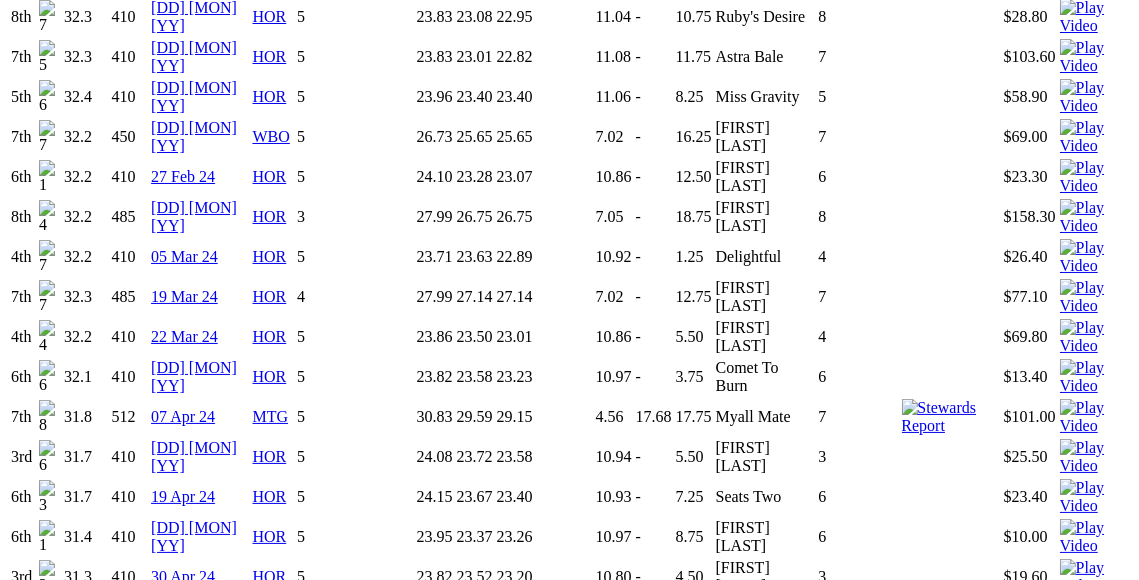 scroll, scrollTop: 5688, scrollLeft: 0, axis: vertical 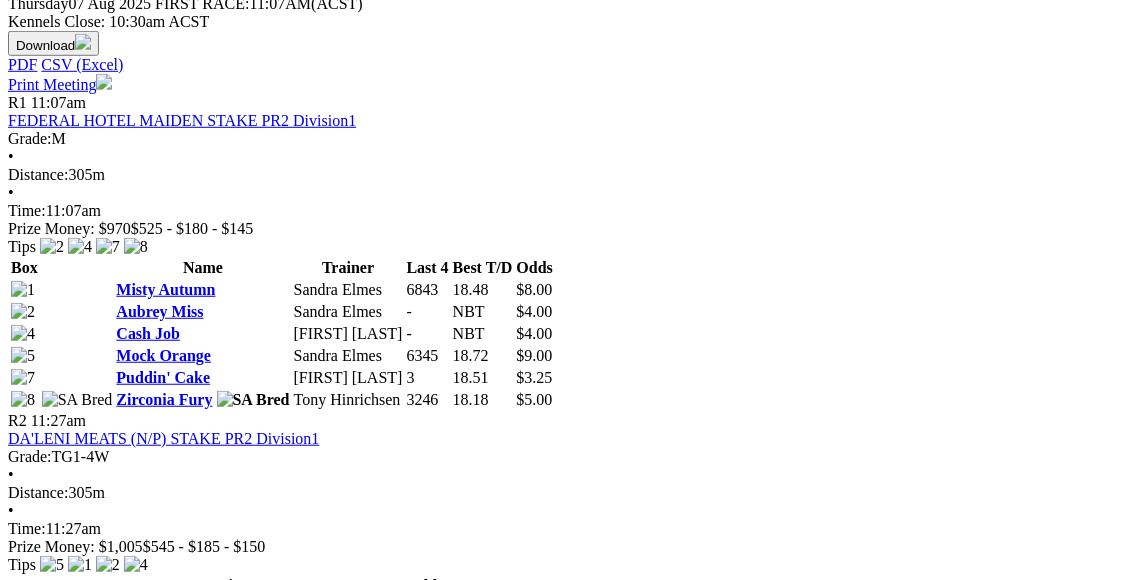 click on "Mighty Molly" at bounding box center [93, 1265] 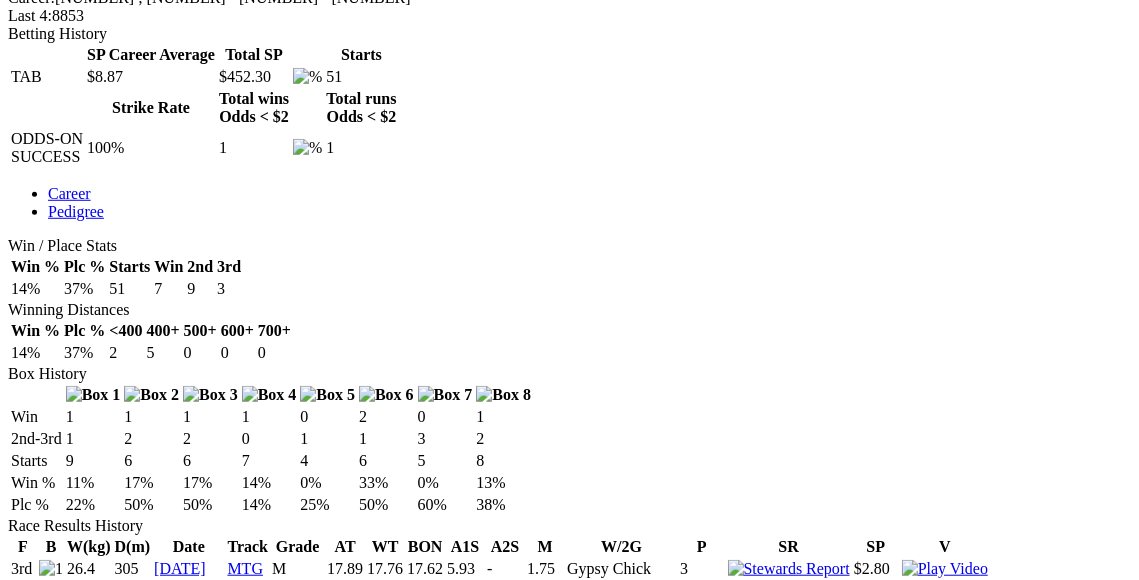 scroll, scrollTop: 1035, scrollLeft: 0, axis: vertical 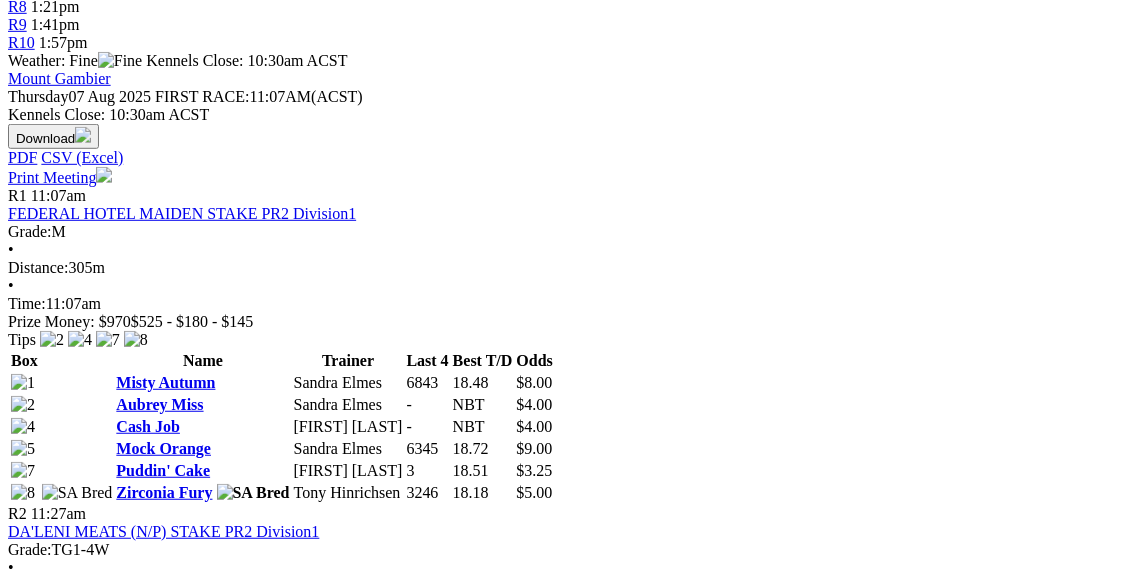 click on "Cadillac Girl" at bounding box center (90, 1380) 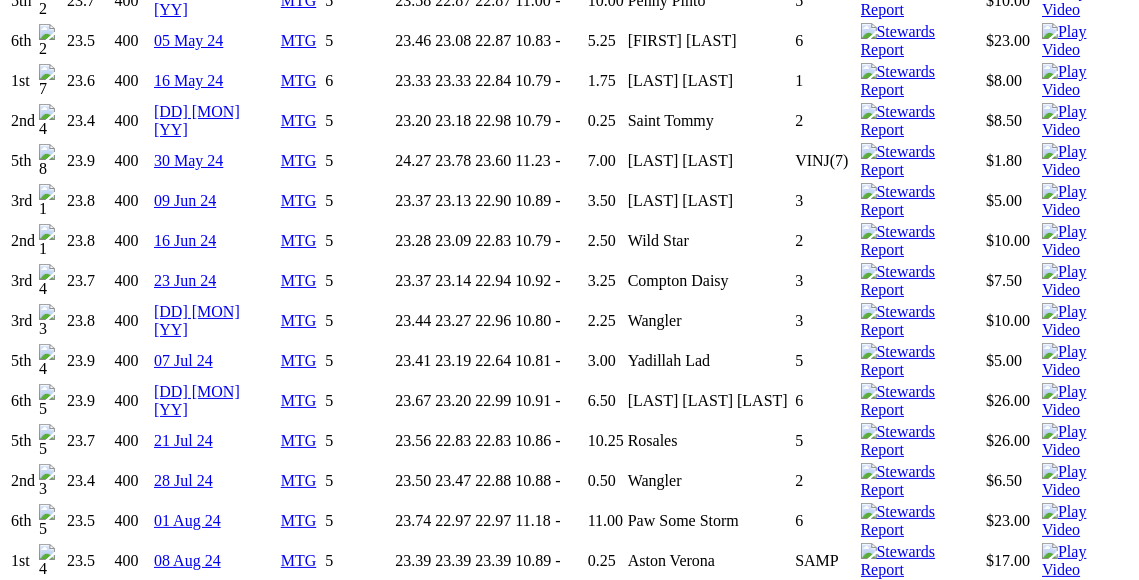 scroll, scrollTop: 4620, scrollLeft: 0, axis: vertical 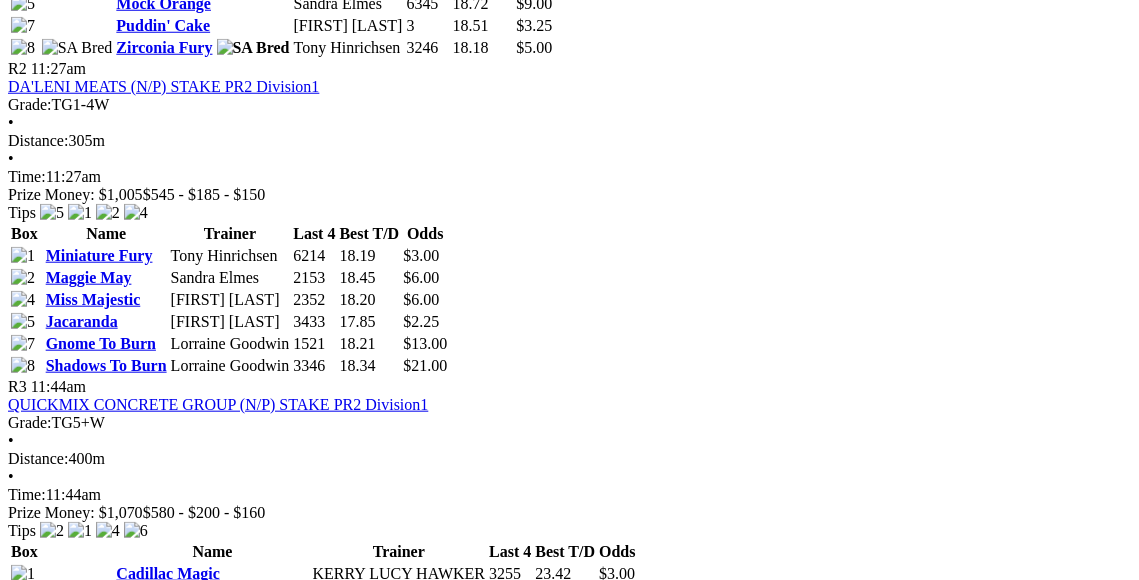 click on "Sooner Or Later" at bounding box center [172, 1187] 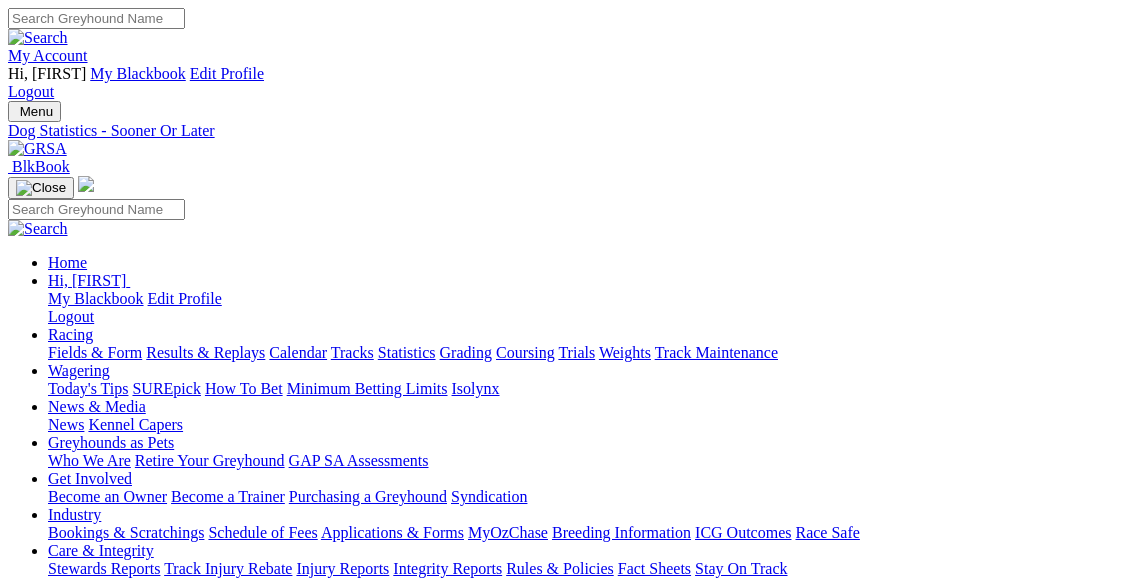 scroll, scrollTop: 0, scrollLeft: 0, axis: both 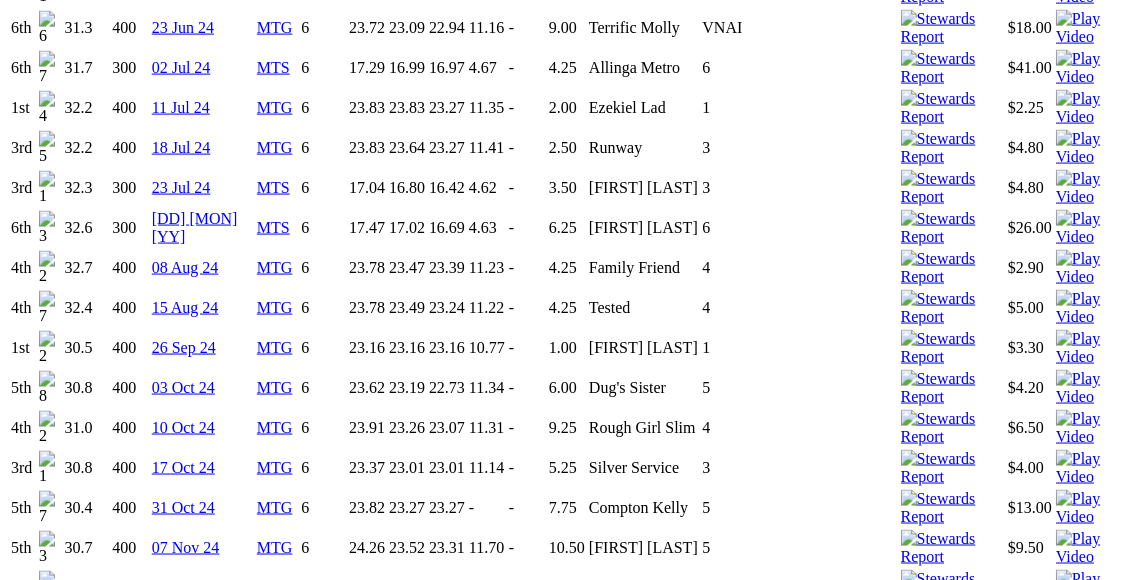 click on "Next To Go
SA
NSW
NT
QLD
TAS
VIC
WA
R1
11:07am
[CITY]
TIPS
R2
11:27am
[CITY]
TIPS" at bounding box center (569, 2885) 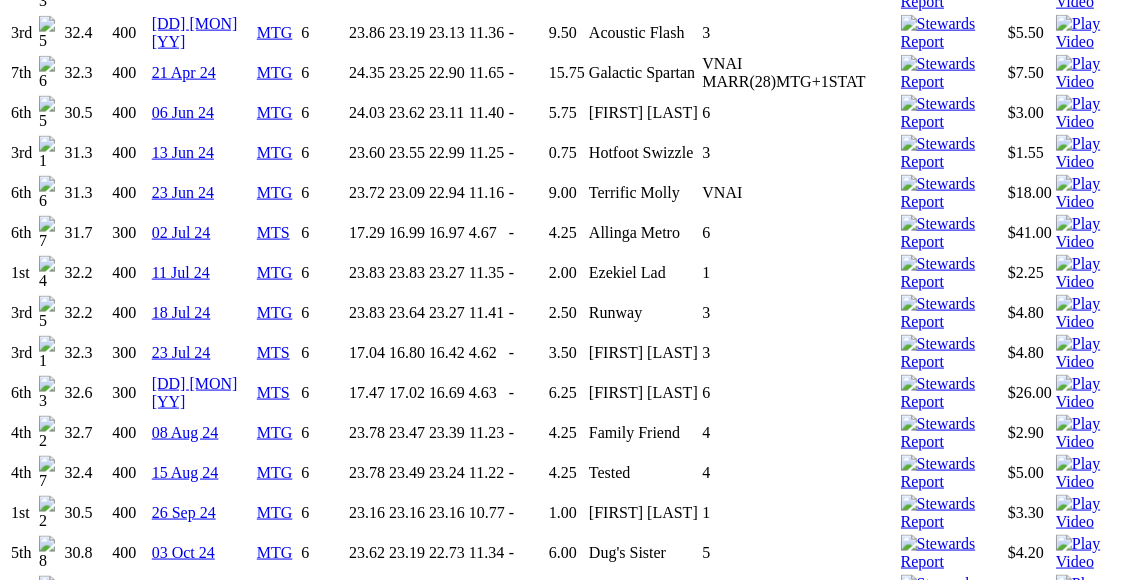 scroll, scrollTop: 1979, scrollLeft: 0, axis: vertical 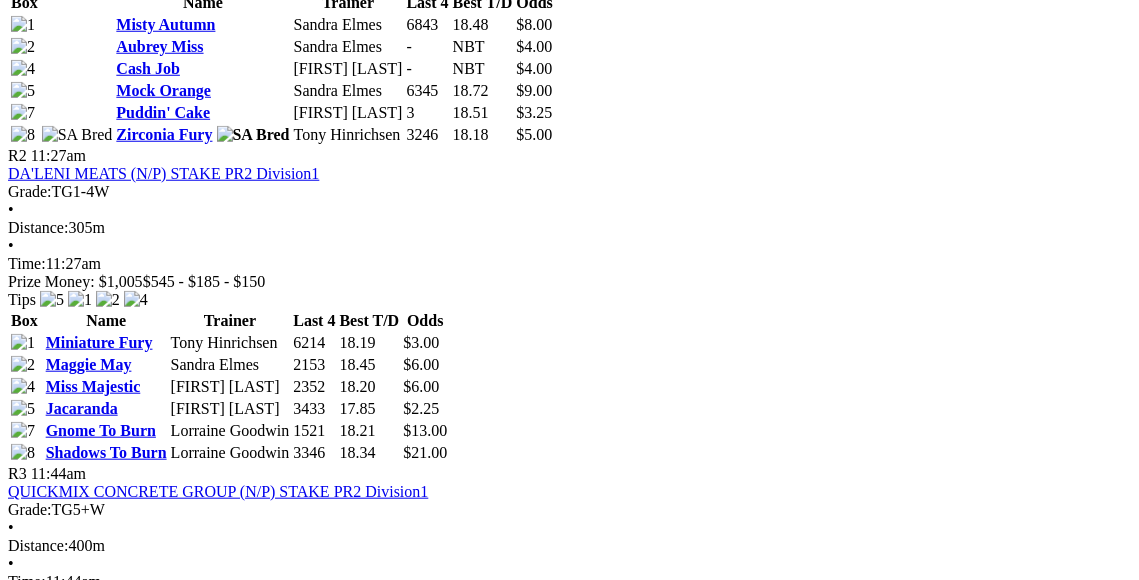 click on "Cadillac Belle" at bounding box center (163, 1296) 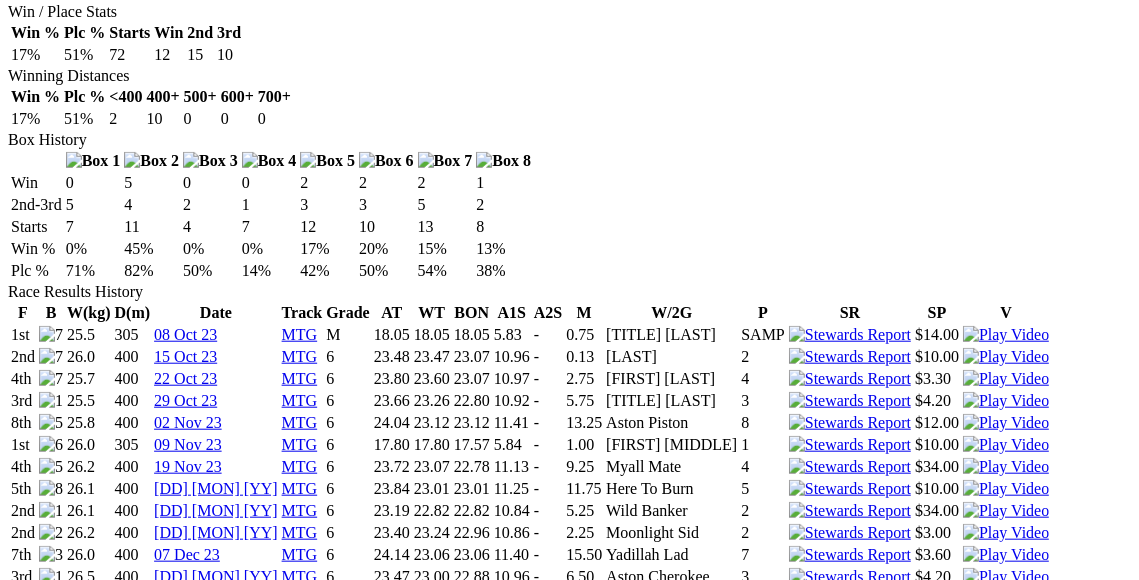 scroll, scrollTop: 1284, scrollLeft: 0, axis: vertical 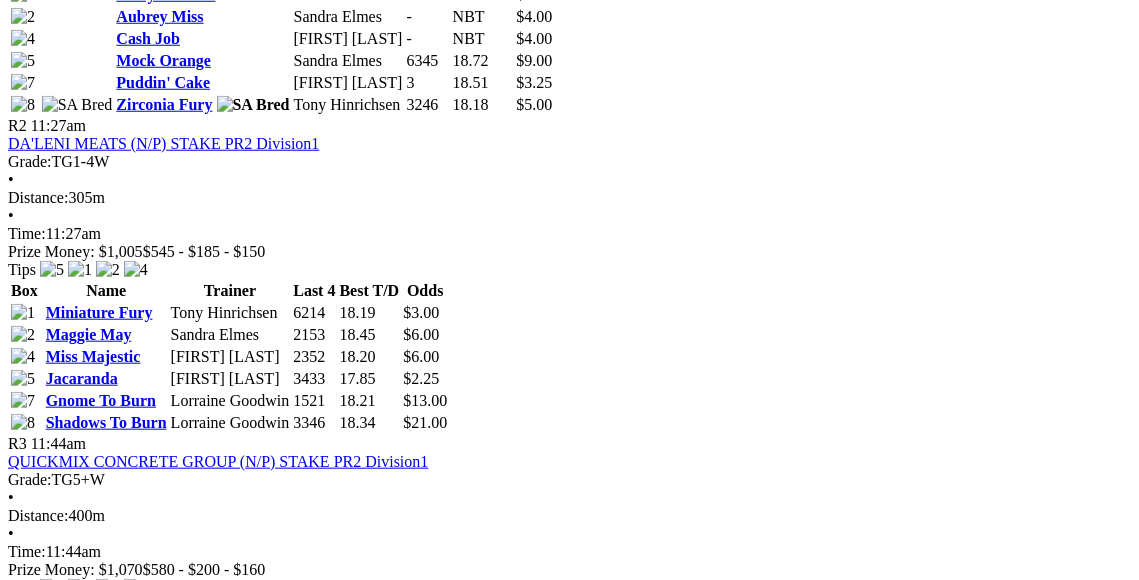 click on "Smart Operator" at bounding box center [171, 1288] 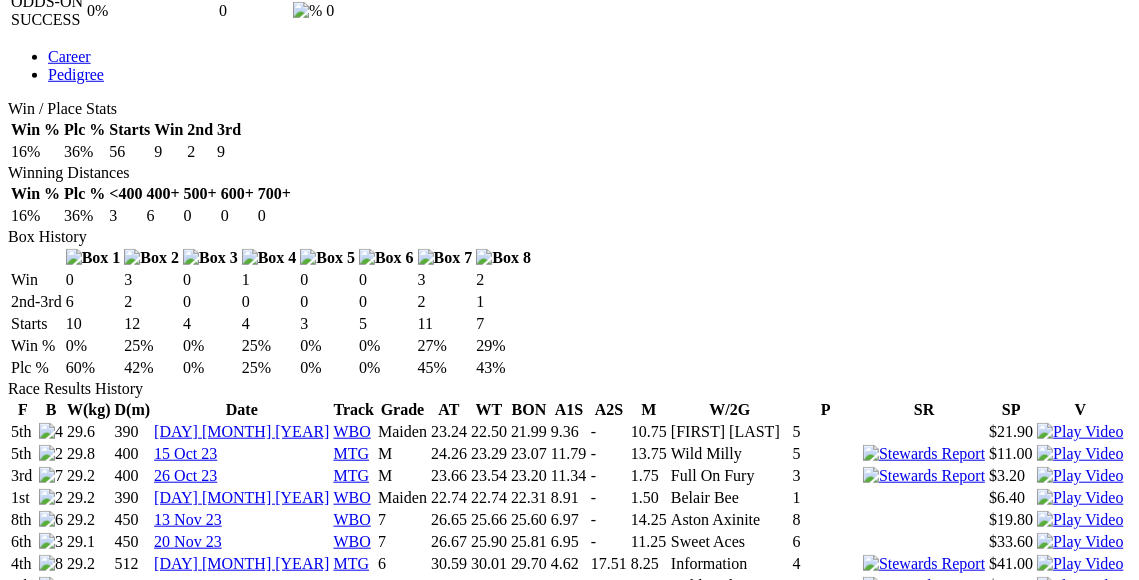 scroll, scrollTop: 1179, scrollLeft: 0, axis: vertical 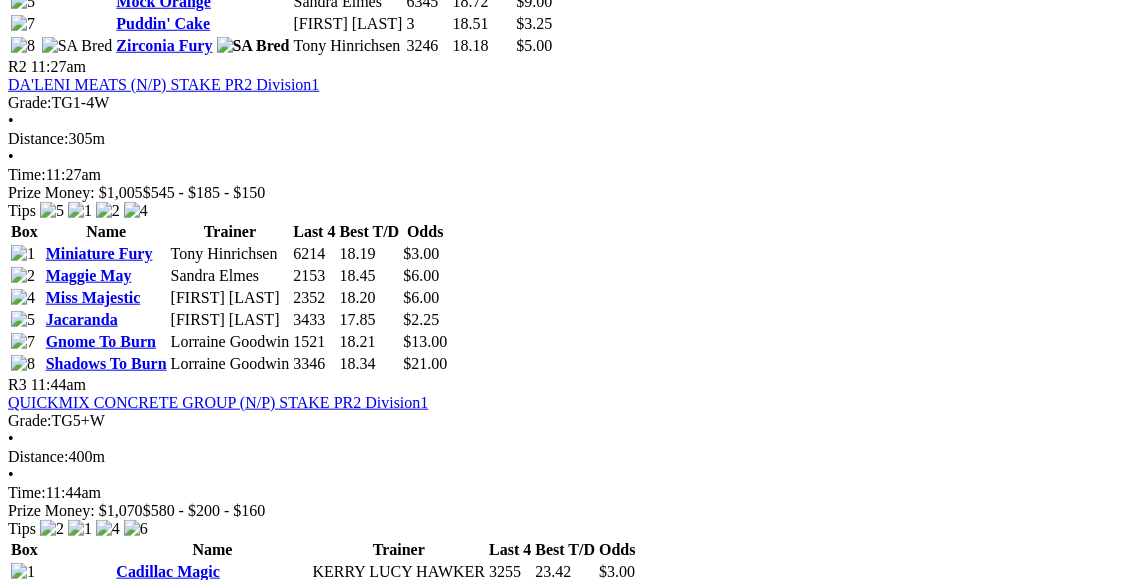 click on "Rough Girl Slim" at bounding box center (172, 1481) 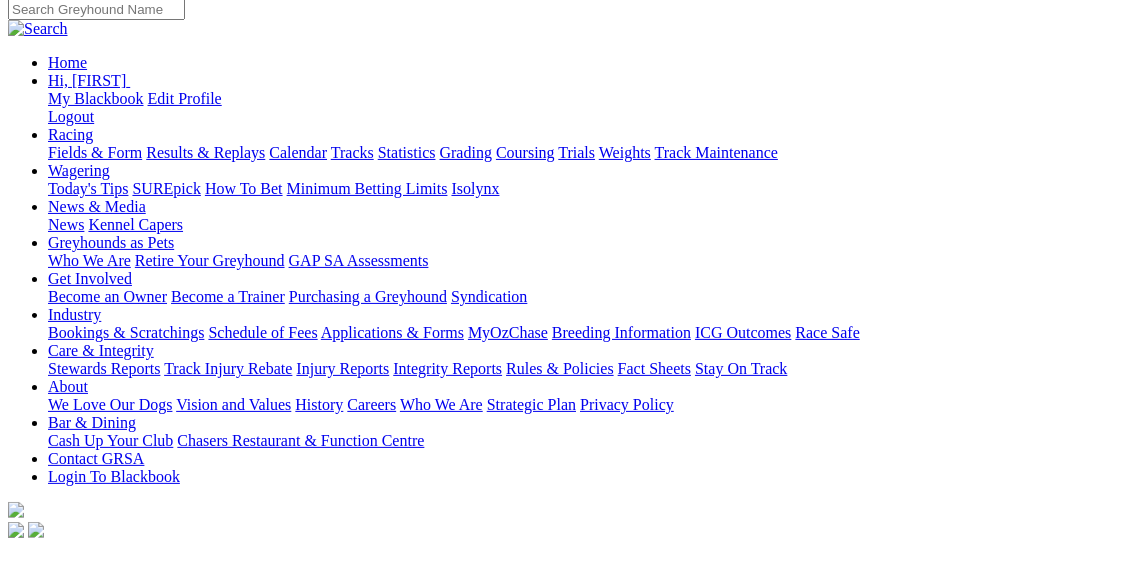 scroll, scrollTop: 0, scrollLeft: 0, axis: both 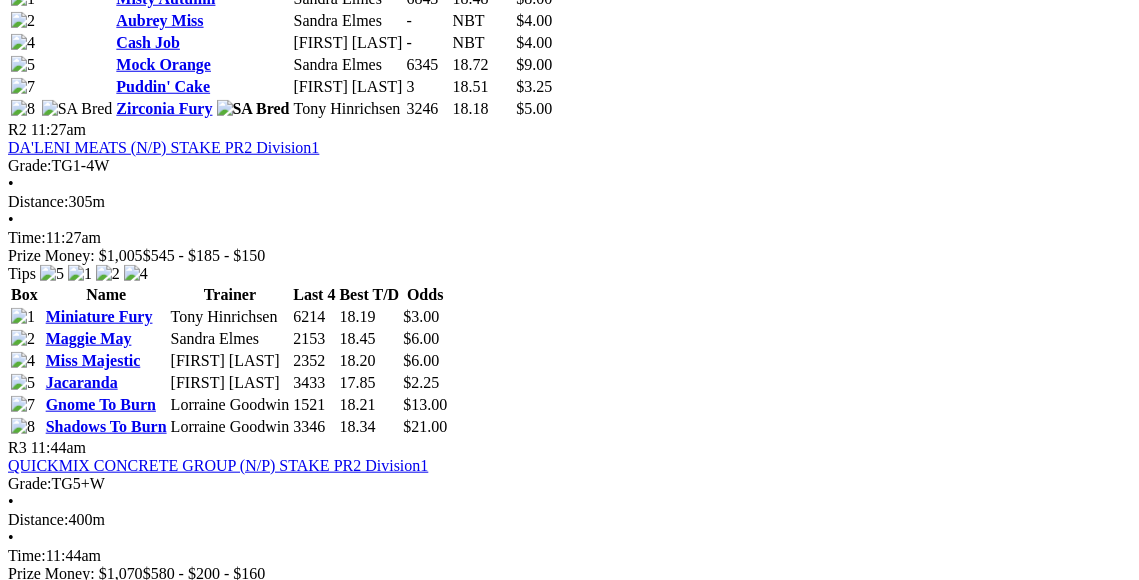click on "Mooball" at bounding box center [144, 1566] 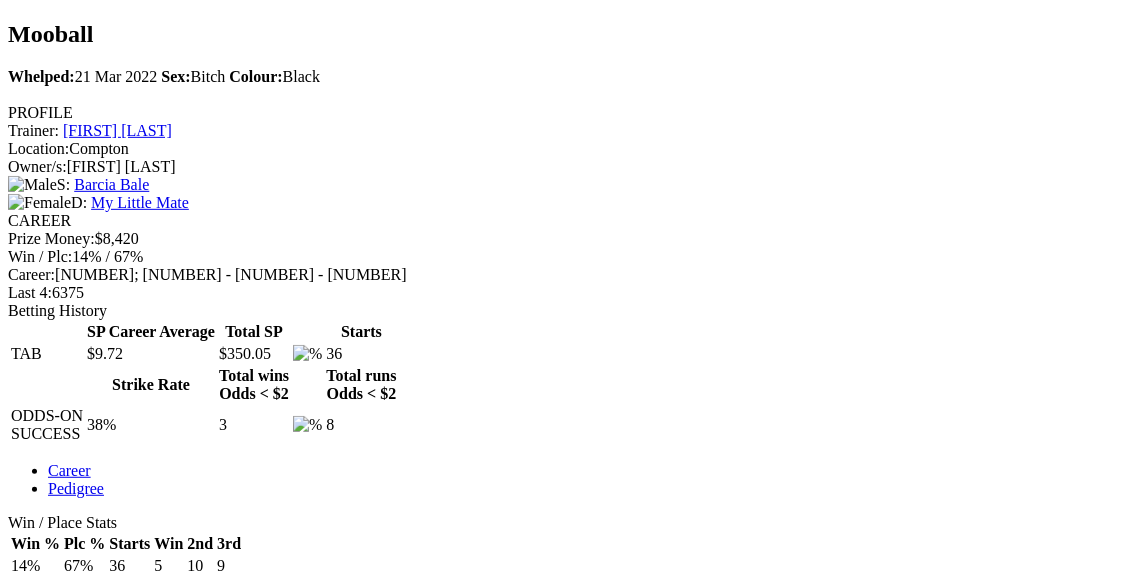 scroll, scrollTop: 756, scrollLeft: 0, axis: vertical 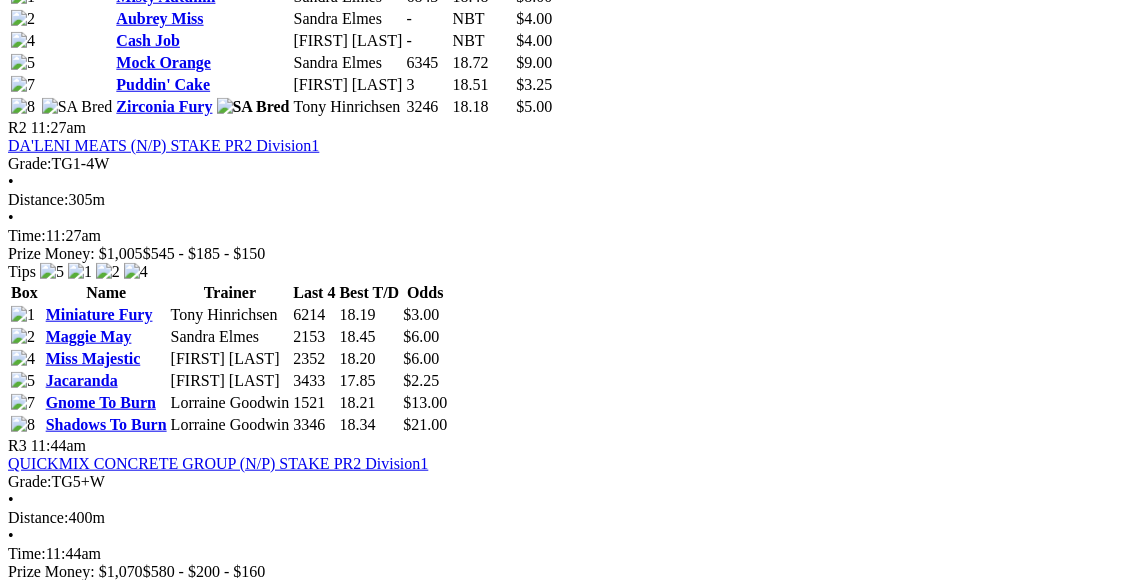 click on "Cheques To Burn" at bounding box center [175, 1608] 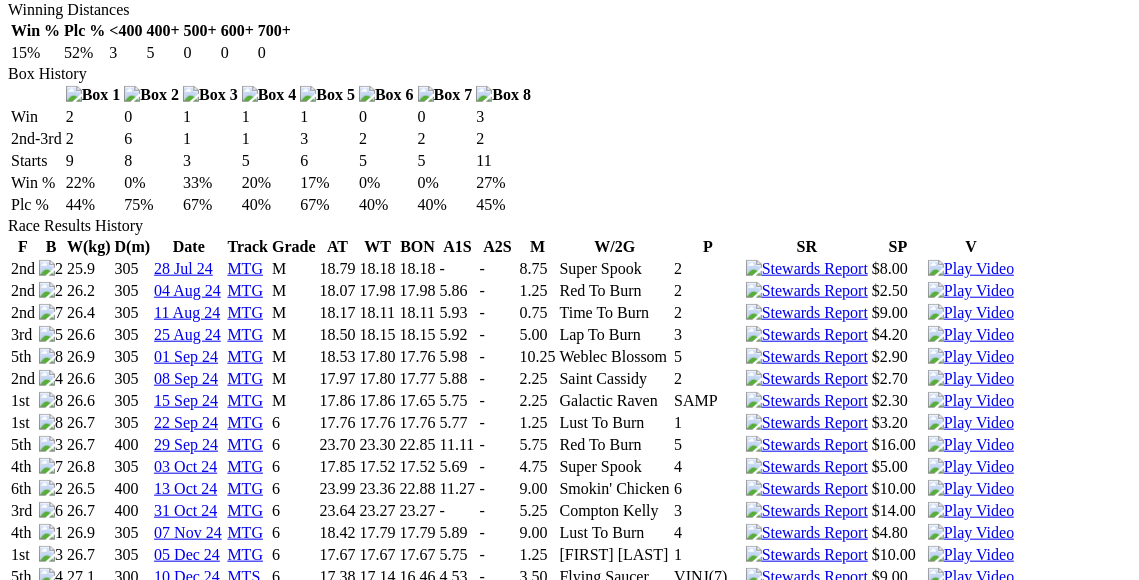 scroll, scrollTop: 1356, scrollLeft: 0, axis: vertical 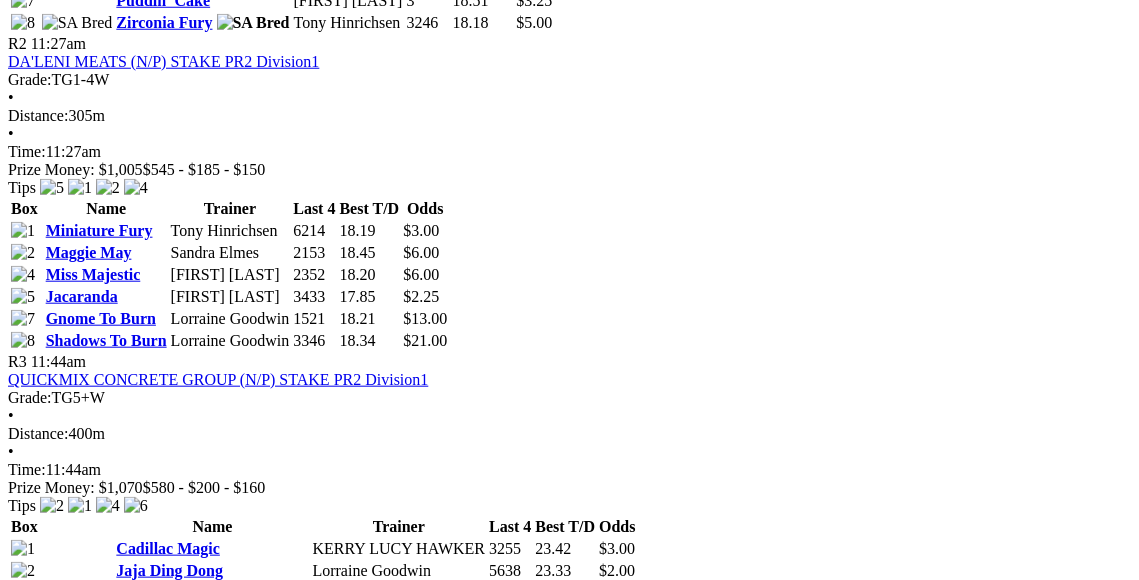 click on "Energy To Burn" at bounding box center (171, 1546) 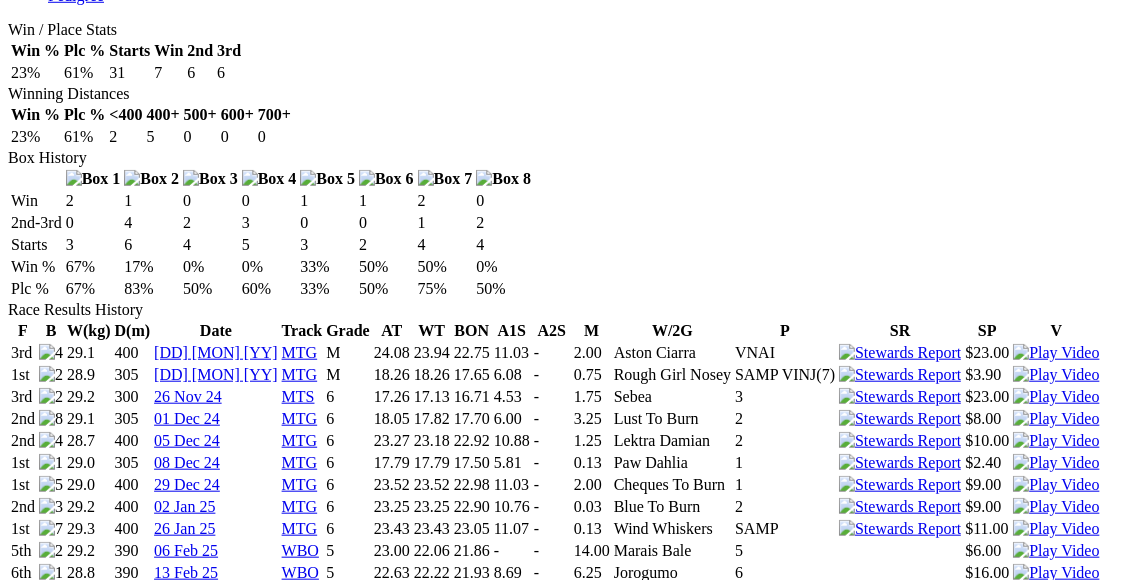 scroll, scrollTop: 1253, scrollLeft: 2, axis: both 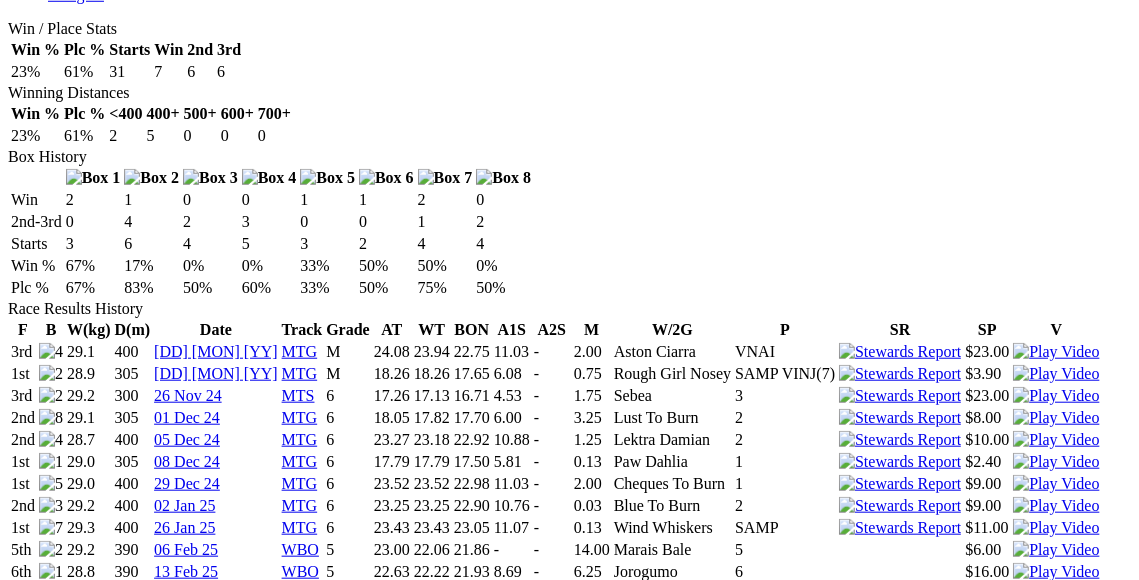 click on "Next To Go
[STATE]
[STATE]
[STATE]
[STATE]
[STATE]
[STATE]
[STATE]
R1
11:07am
[CITY]
TIPS
R2
11:27am
[CITY]
TIPS" at bounding box center (569, 2380) 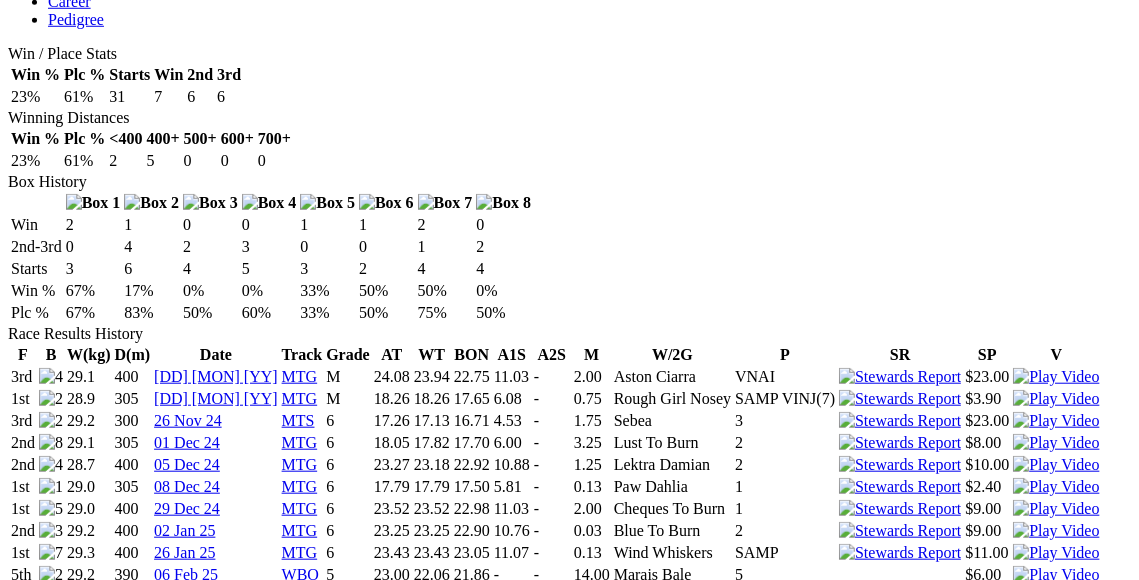 scroll, scrollTop: 1226, scrollLeft: 2, axis: both 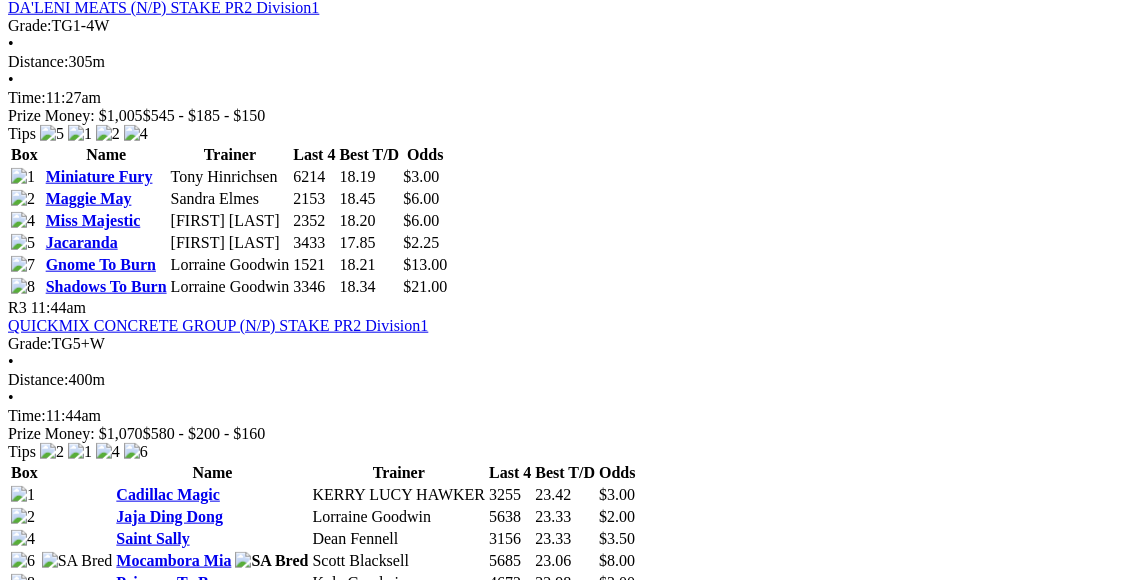 click on "Cadillac Landau" at bounding box center (173, 1514) 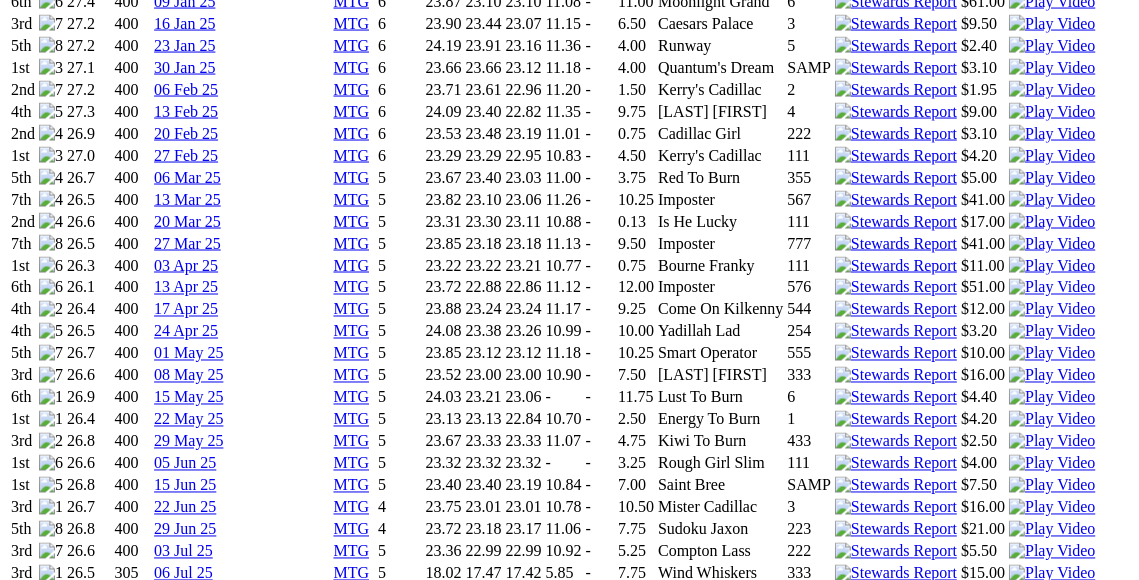 scroll, scrollTop: 2460, scrollLeft: 0, axis: vertical 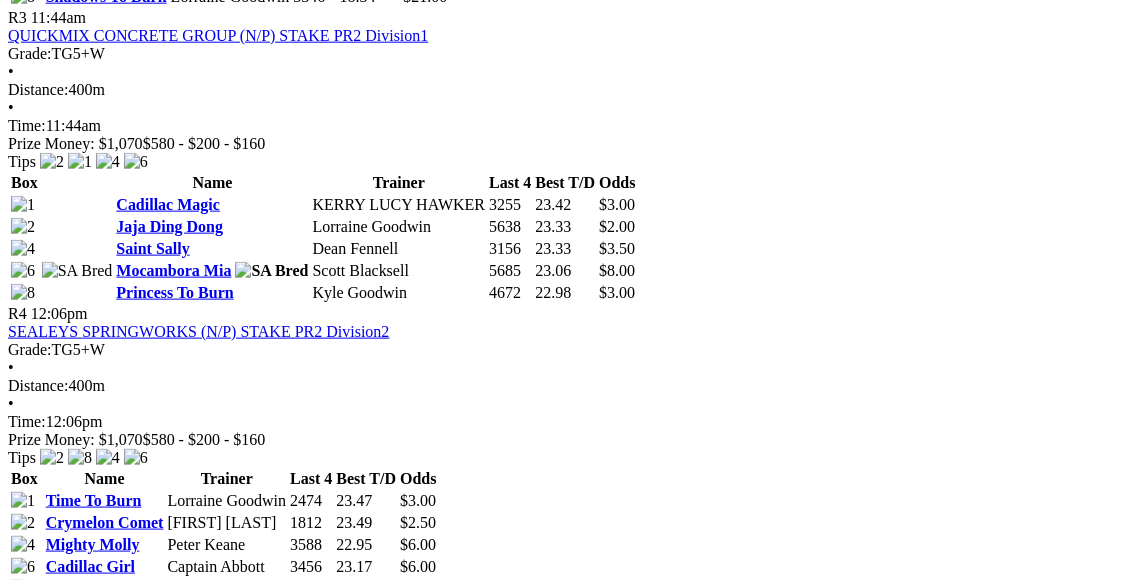 click on "Popcorn Miss" at bounding box center (163, 1432) 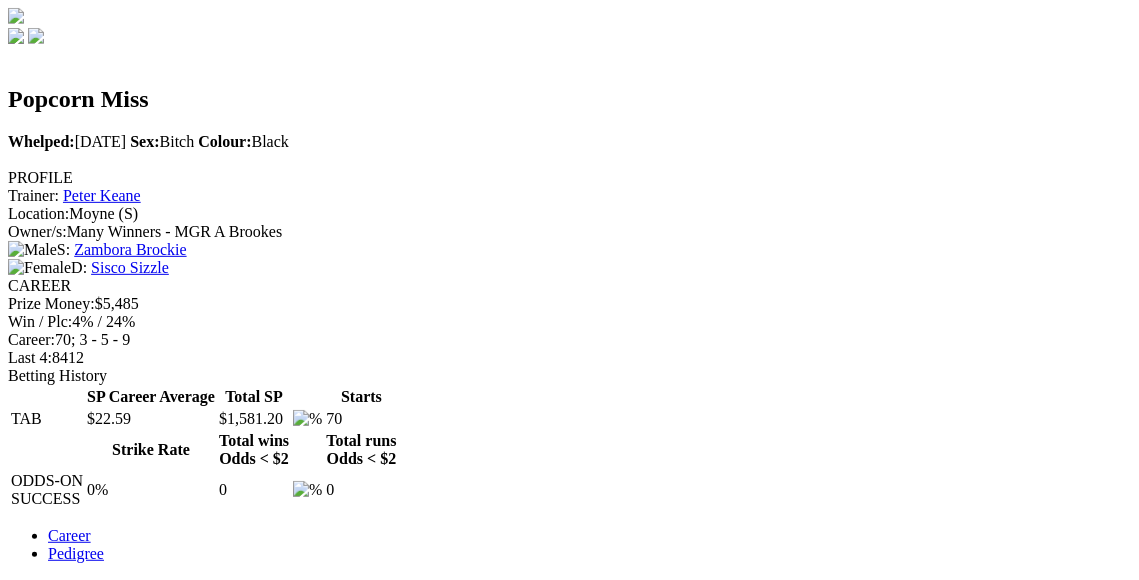 scroll, scrollTop: 693, scrollLeft: 0, axis: vertical 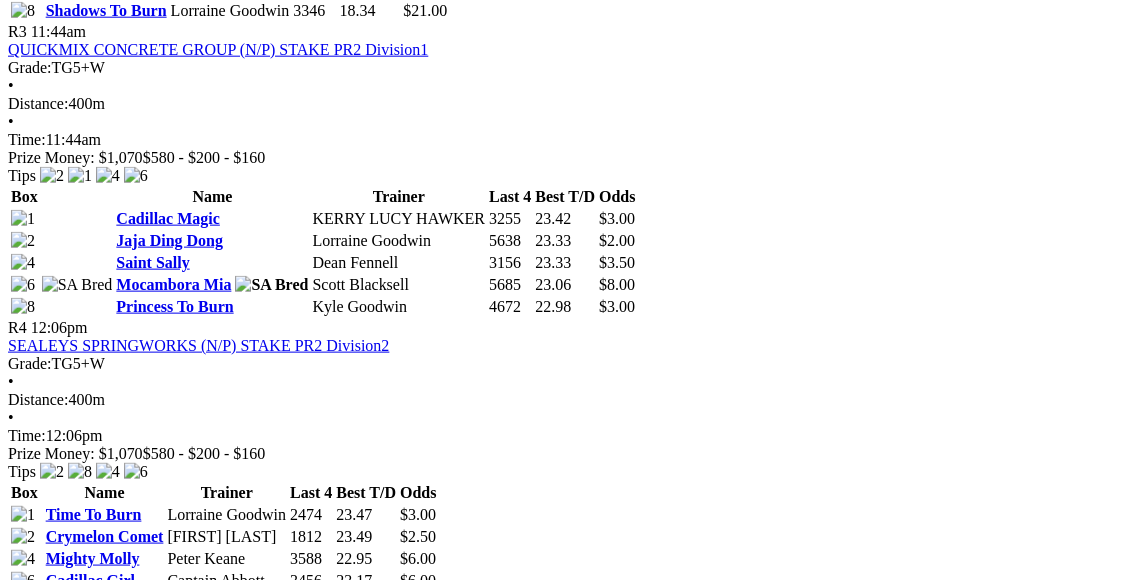 click on "Compton Tig" at bounding box center (161, 1896) 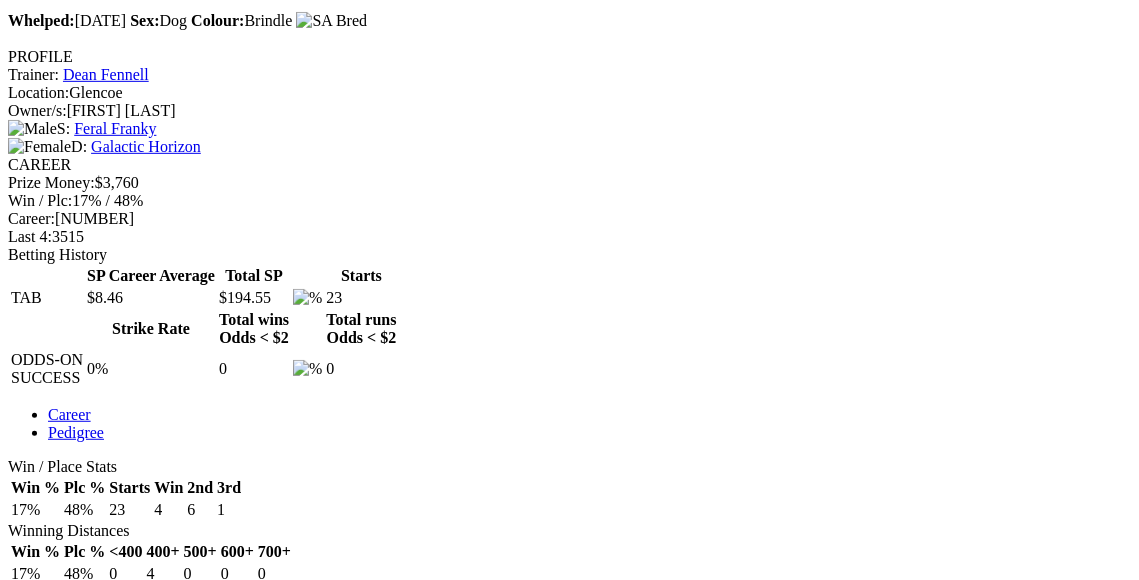 scroll, scrollTop: 816, scrollLeft: 0, axis: vertical 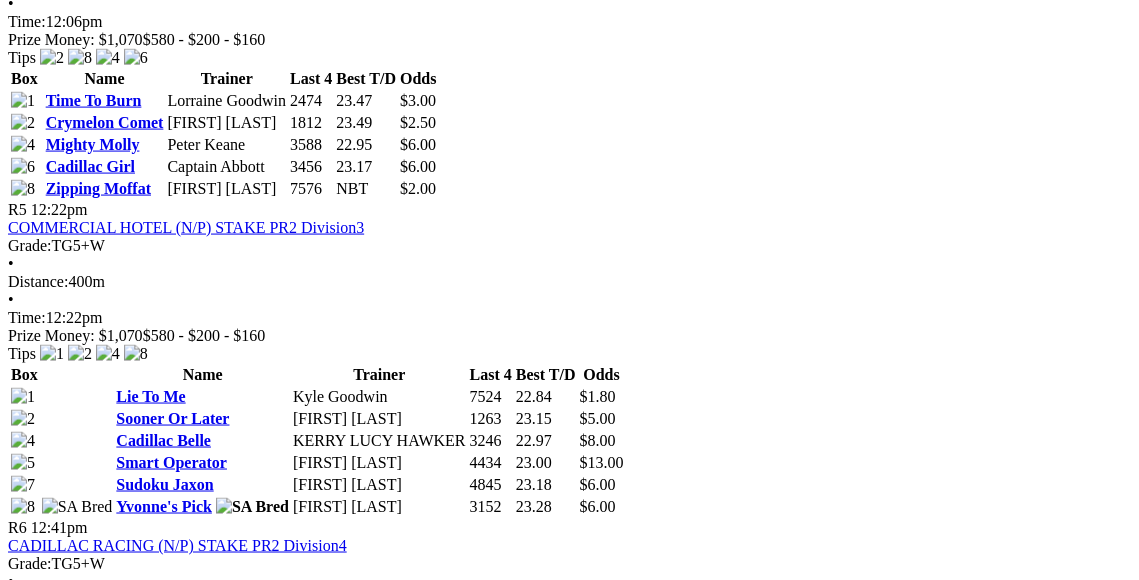 click on "Rough [PERSON] [LAST]" at bounding box center (173, 1734) 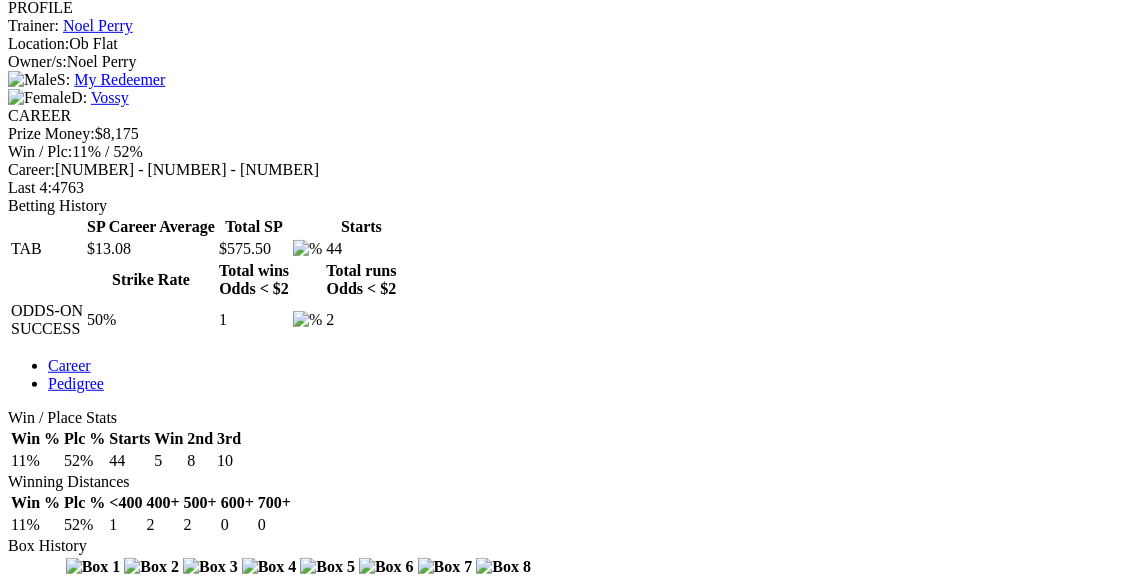 scroll, scrollTop: 835, scrollLeft: 0, axis: vertical 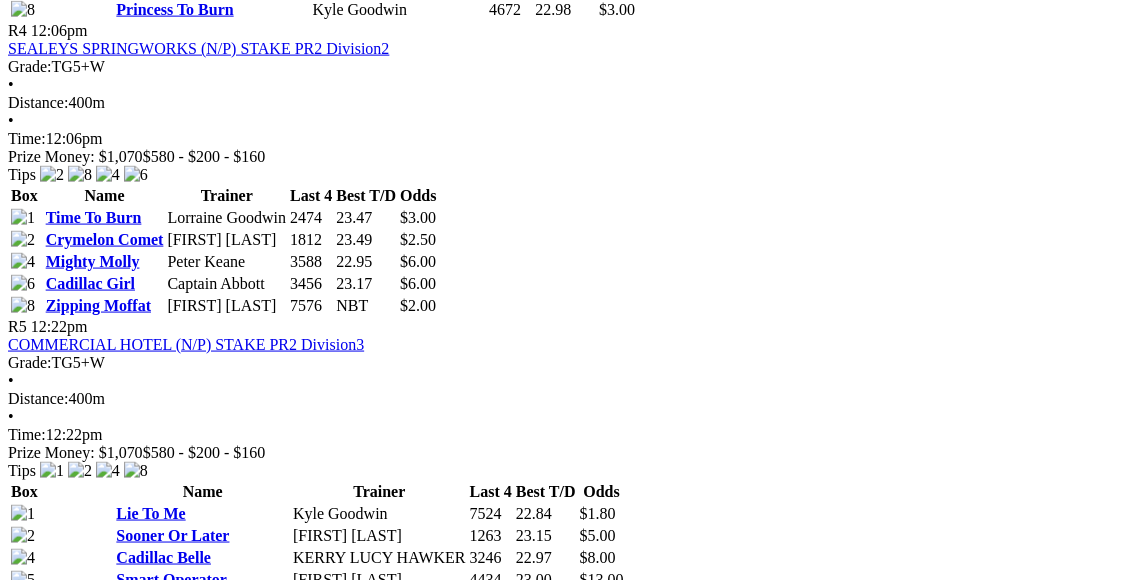 click on "Forgotten Fury" at bounding box center [168, 1873] 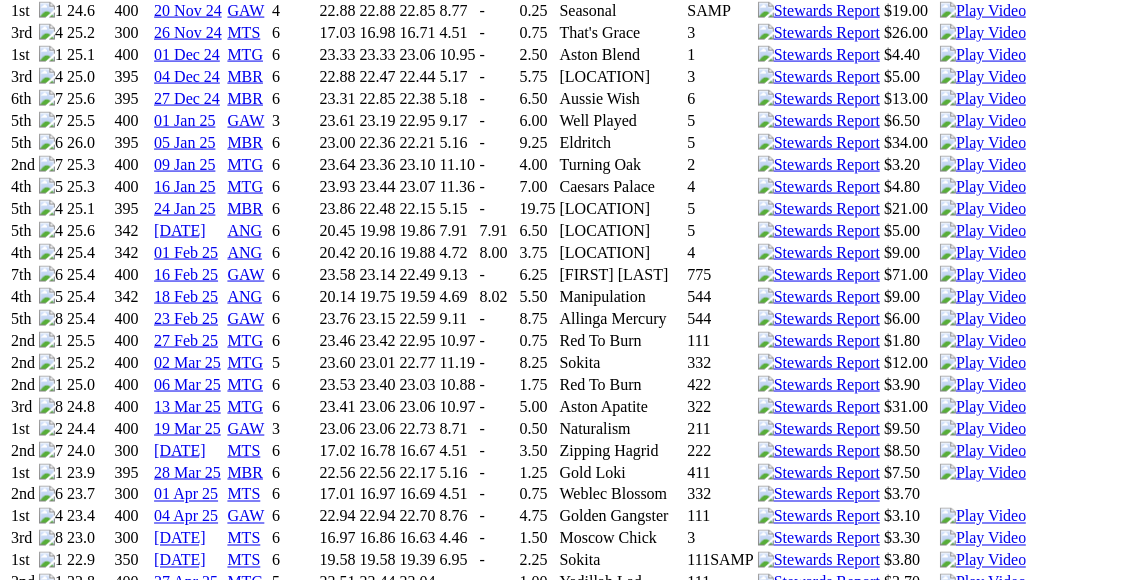 scroll, scrollTop: 2185, scrollLeft: 0, axis: vertical 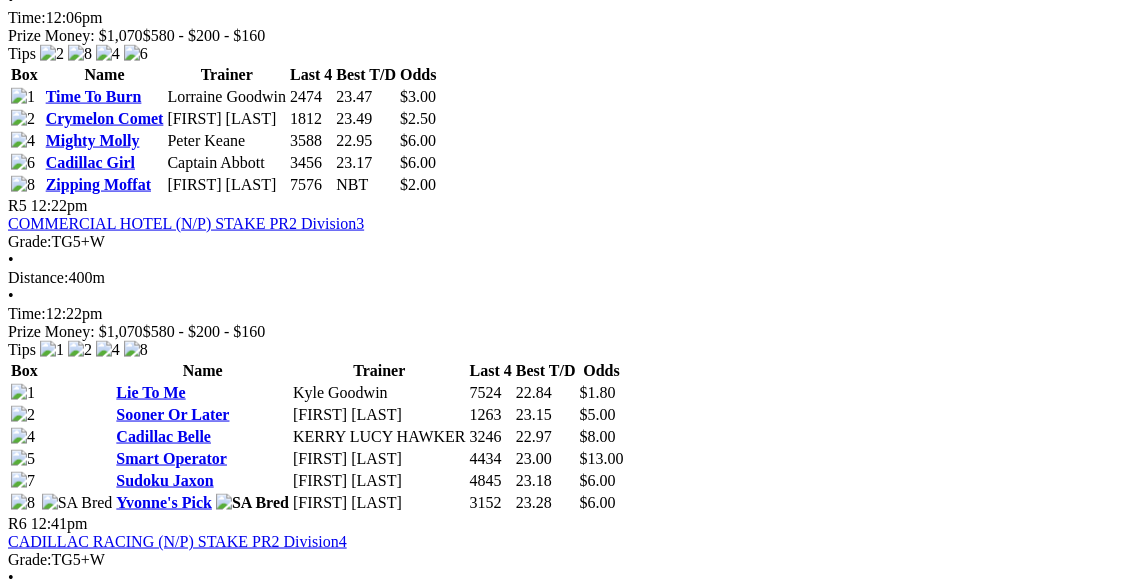 click on "Cadillac Lloyd" at bounding box center [166, 1774] 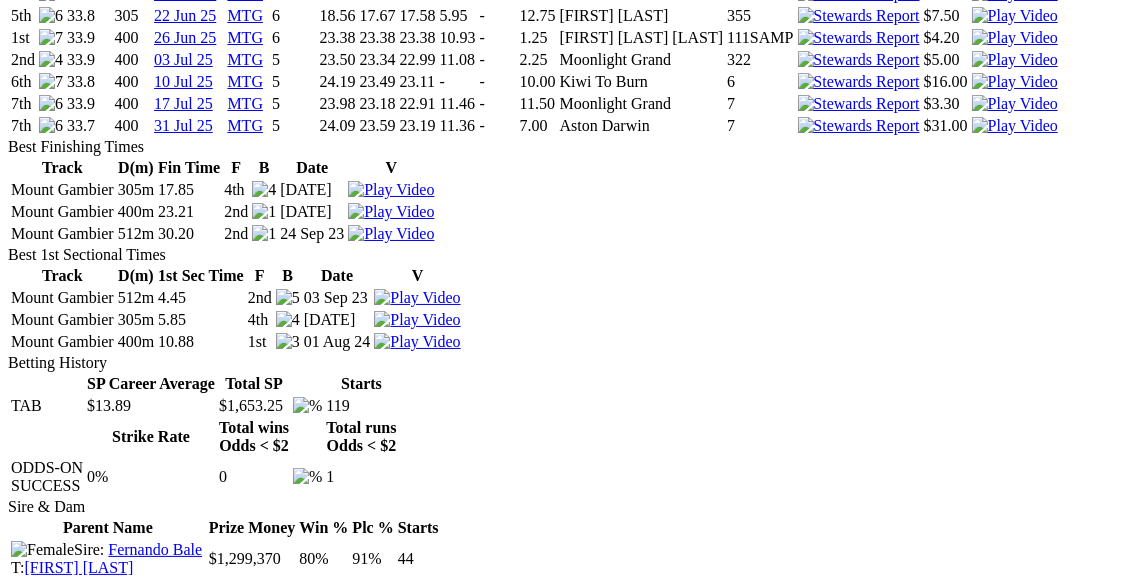 scroll, scrollTop: 4077, scrollLeft: 0, axis: vertical 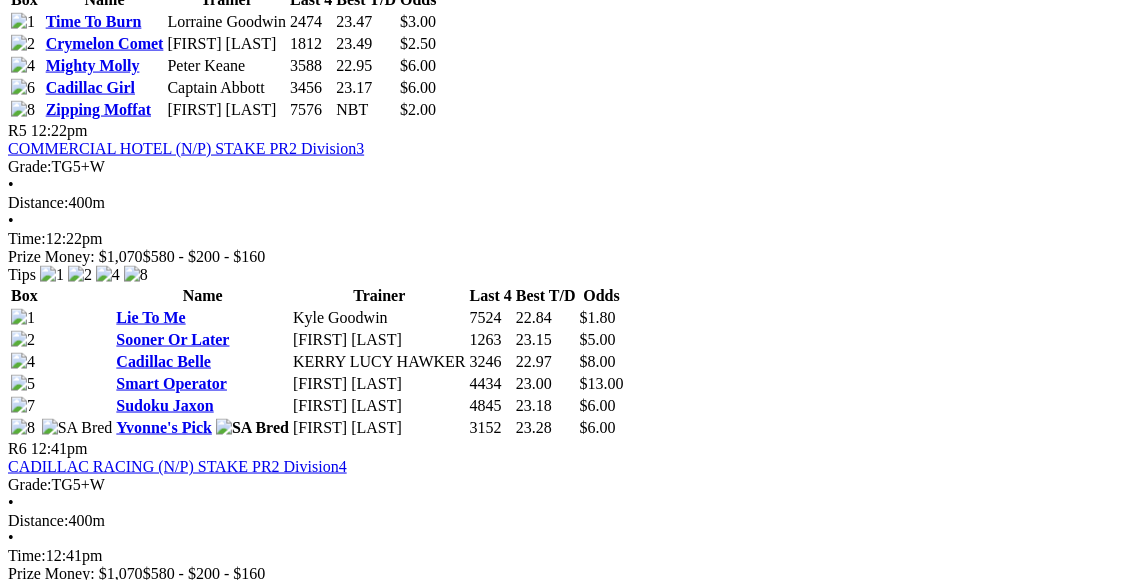 click on "Compton Wink" at bounding box center [169, 1721] 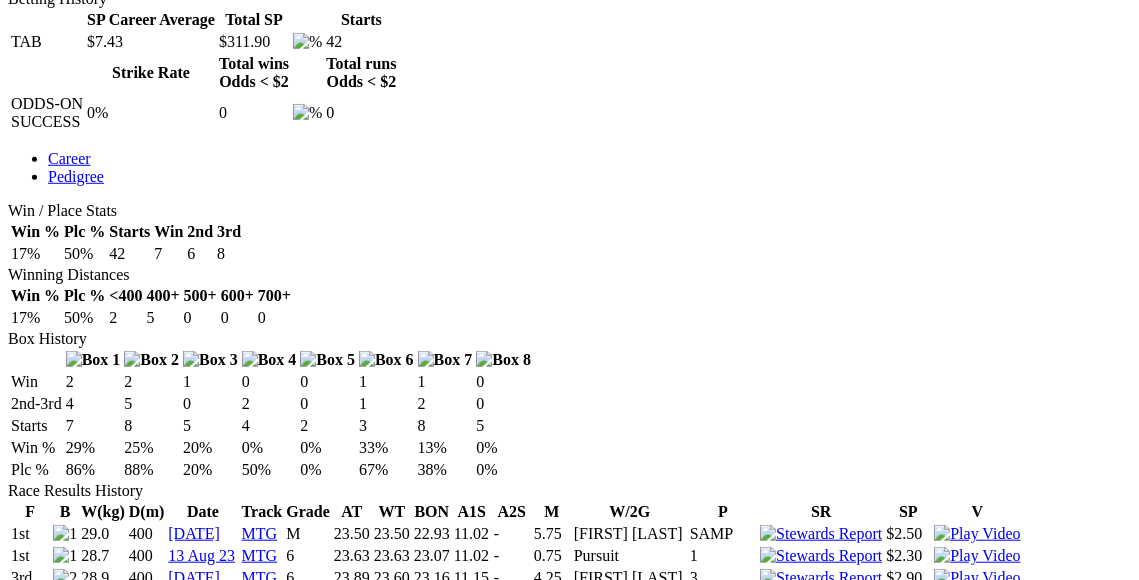 scroll, scrollTop: 1074, scrollLeft: 0, axis: vertical 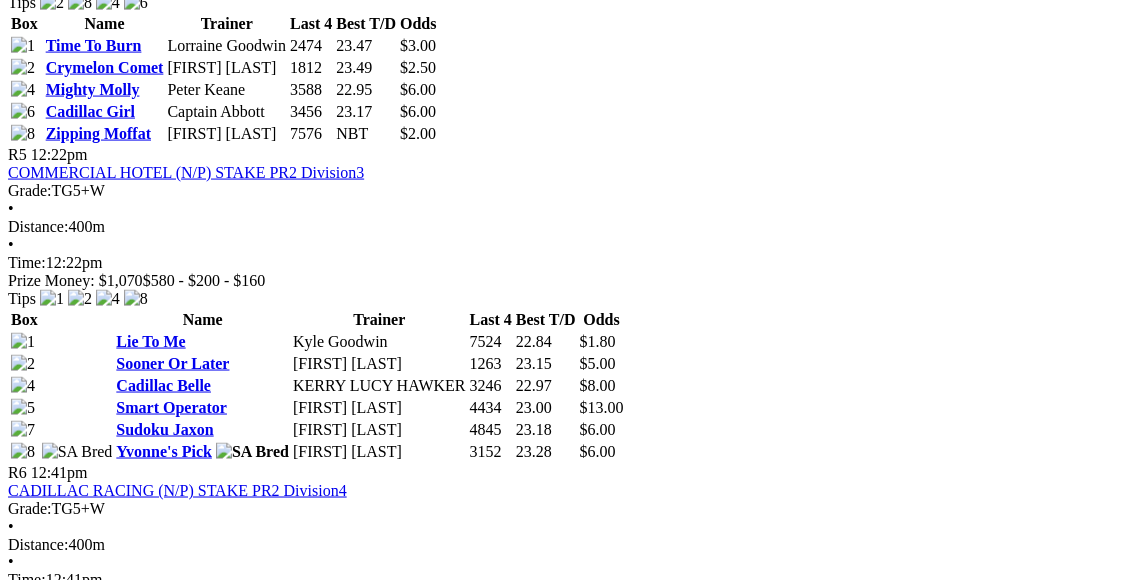 click on "[CITY] [LAST]" at bounding box center [173, 1997] 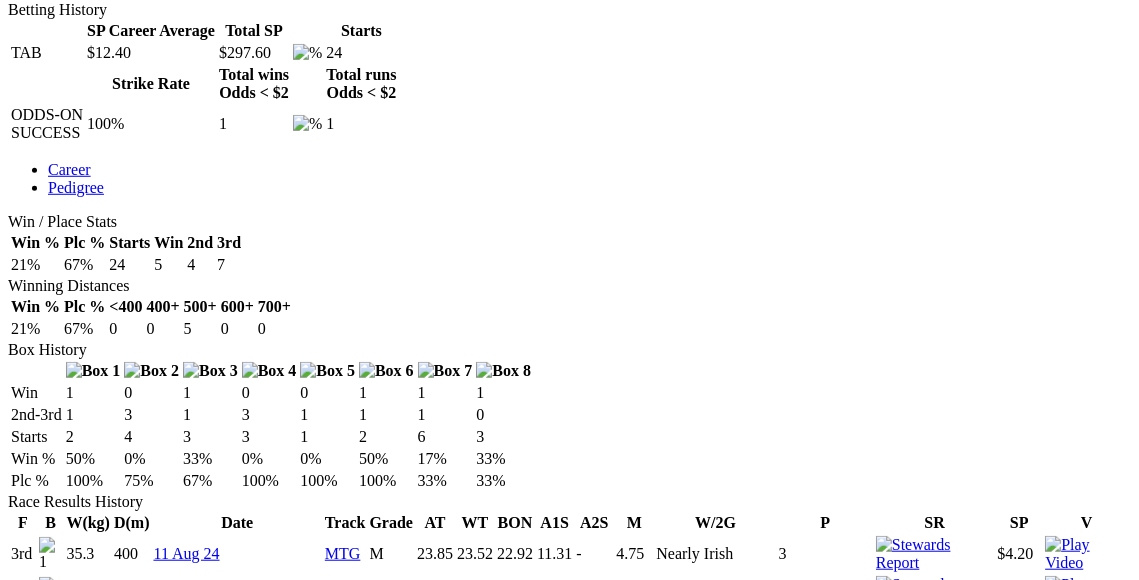 scroll, scrollTop: 1068, scrollLeft: 0, axis: vertical 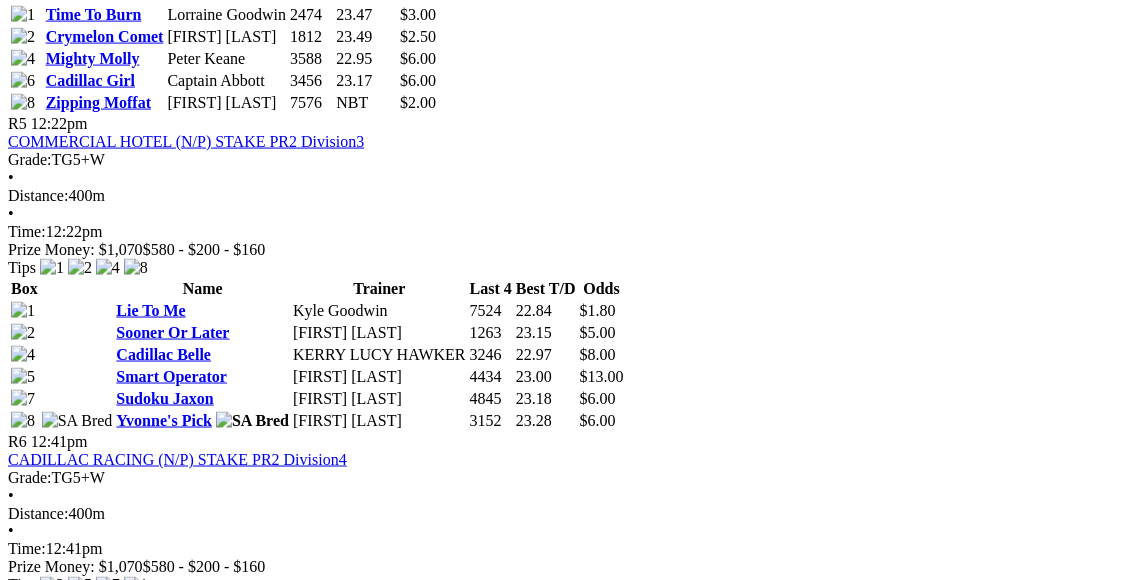 click on "Kiwi To Burn" at bounding box center (162, 1988) 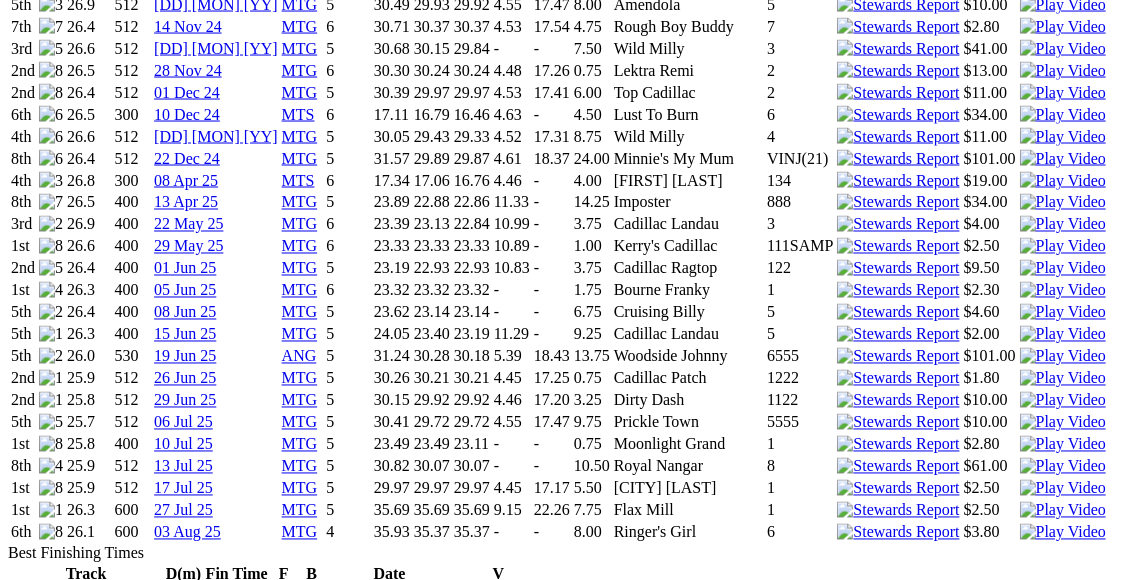 scroll, scrollTop: 2546, scrollLeft: 0, axis: vertical 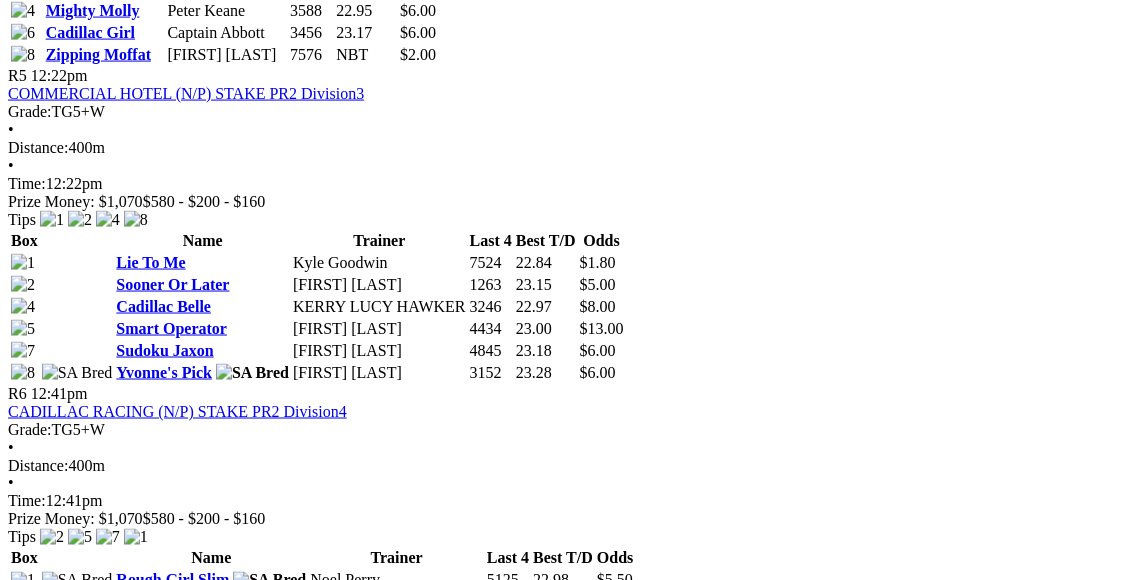 click on "Captain Abbott" at bounding box center (370, 1963) 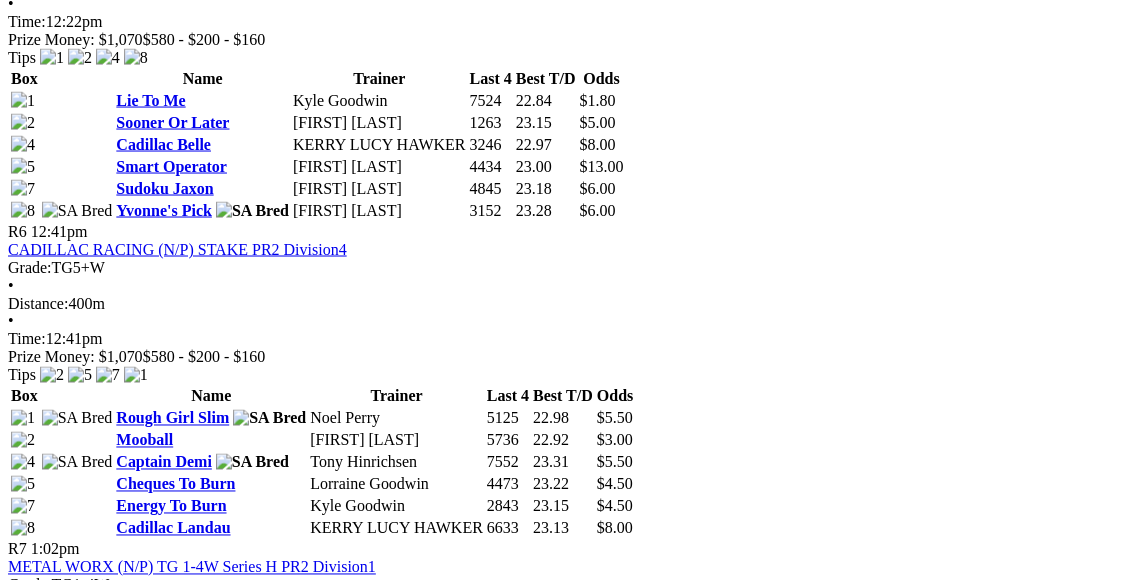 scroll, scrollTop: 2315, scrollLeft: 0, axis: vertical 